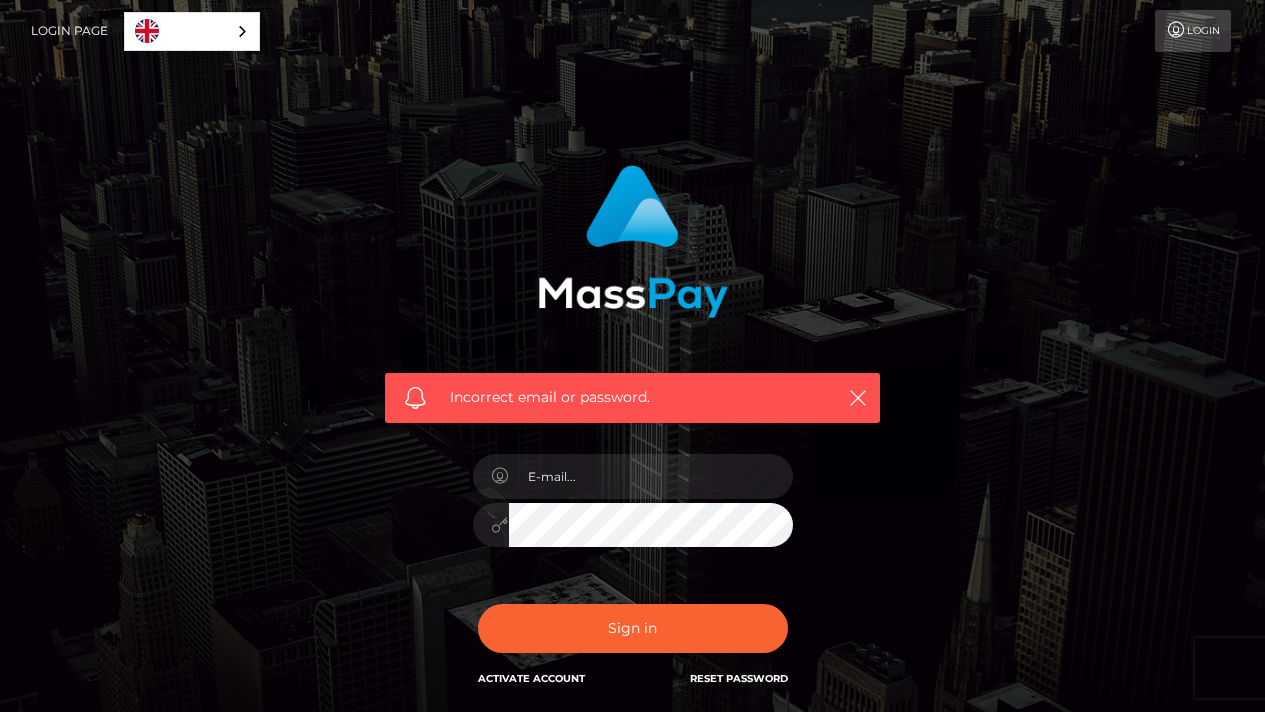 scroll, scrollTop: 0, scrollLeft: 0, axis: both 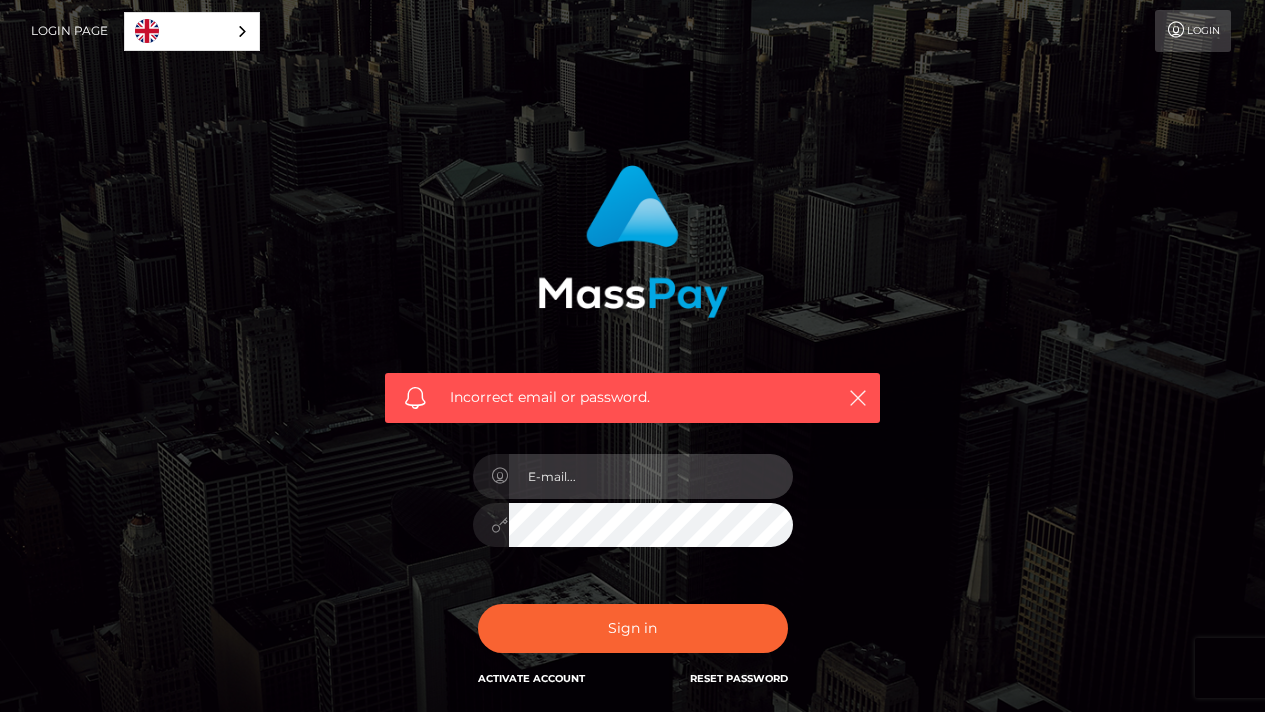 type on "1978-08-01" 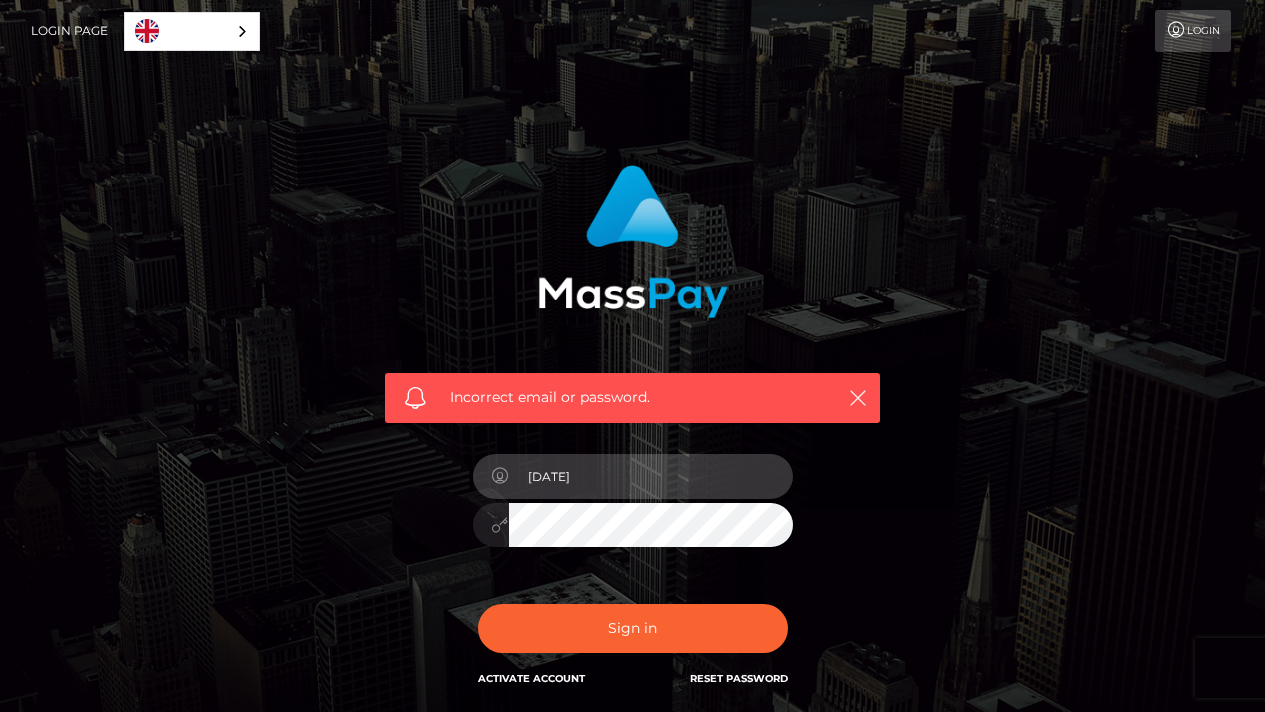 drag, startPoint x: 638, startPoint y: 470, endPoint x: 491, endPoint y: 450, distance: 148.35431 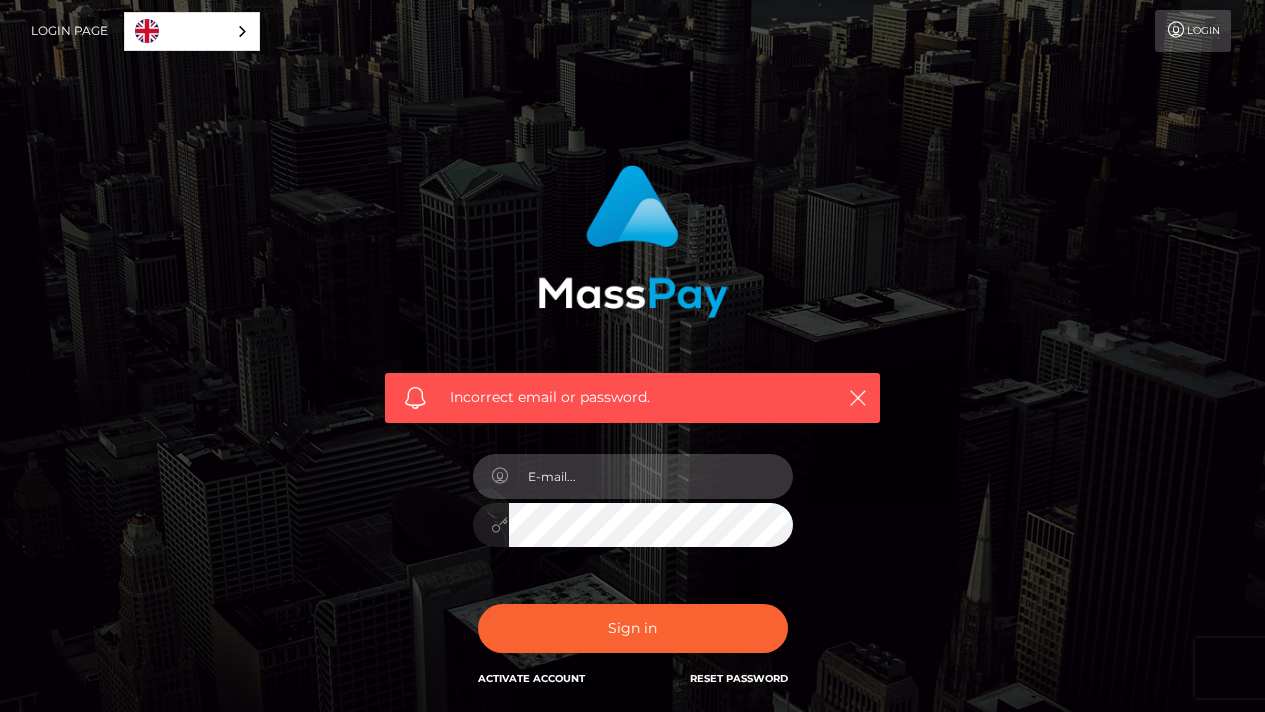 paste on "talkloser8@gmail.com" 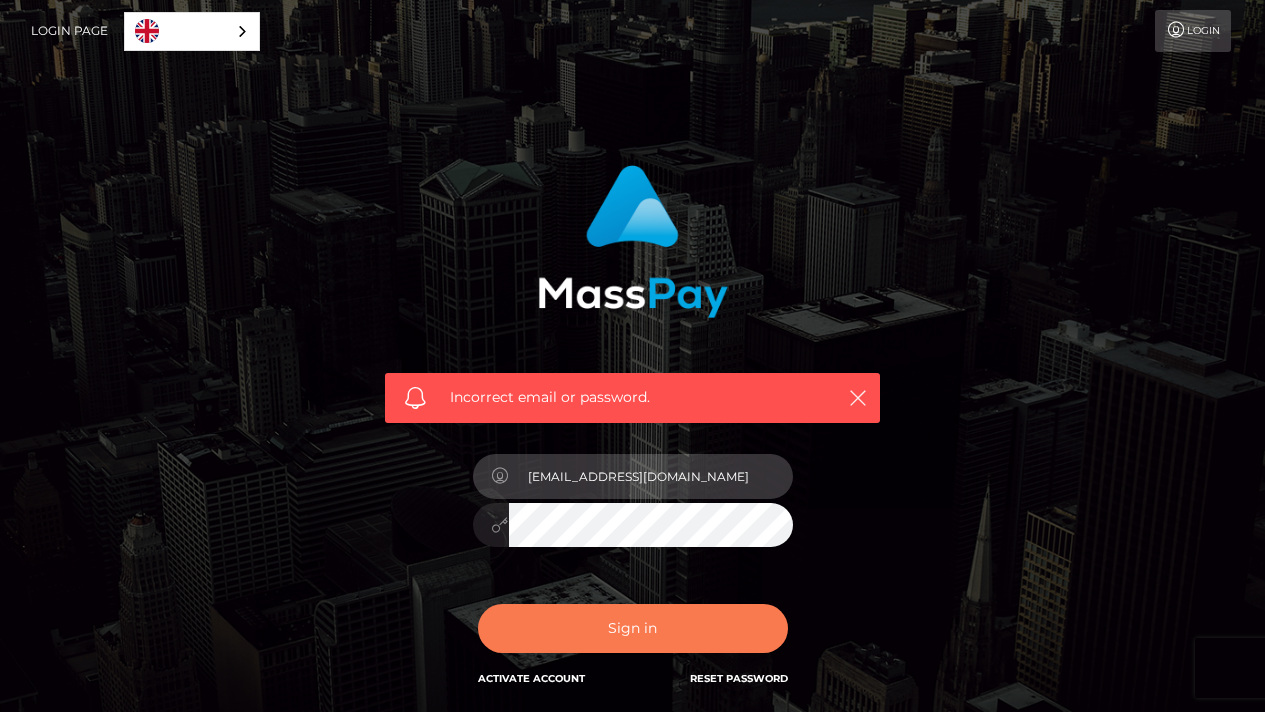 type on "talkloser8@gmail.com" 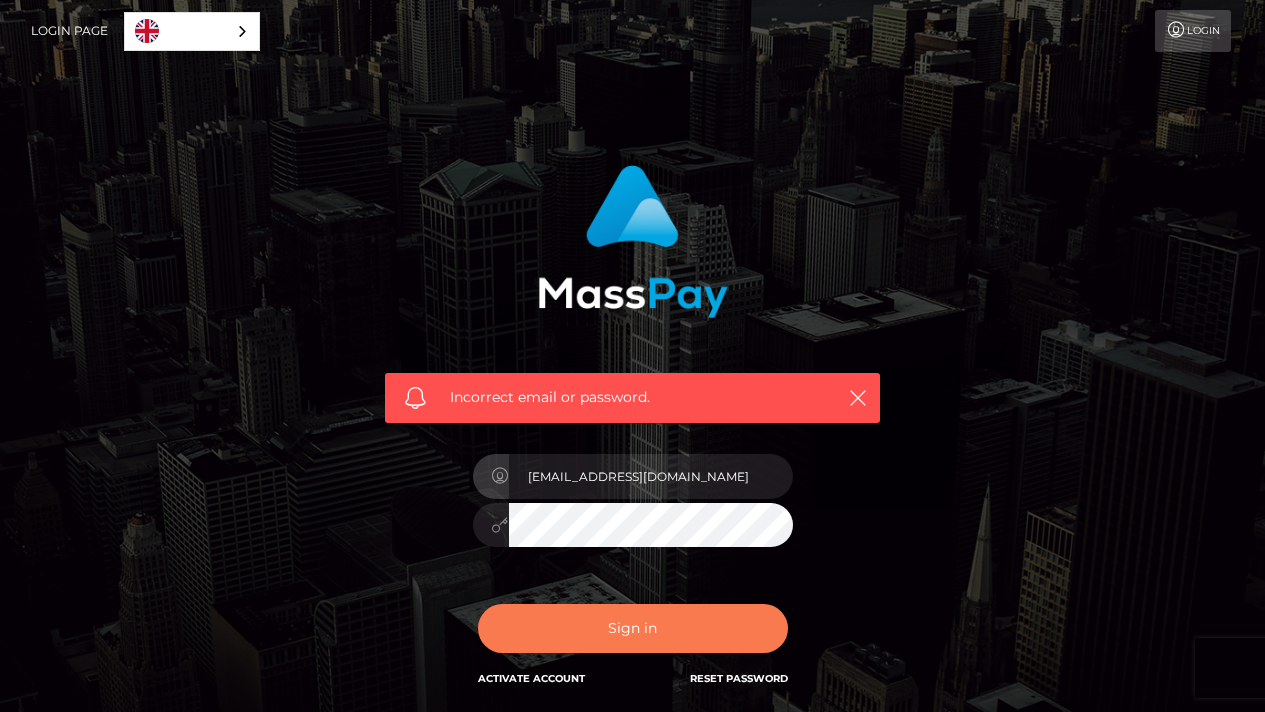 click on "Sign in" at bounding box center [633, 628] 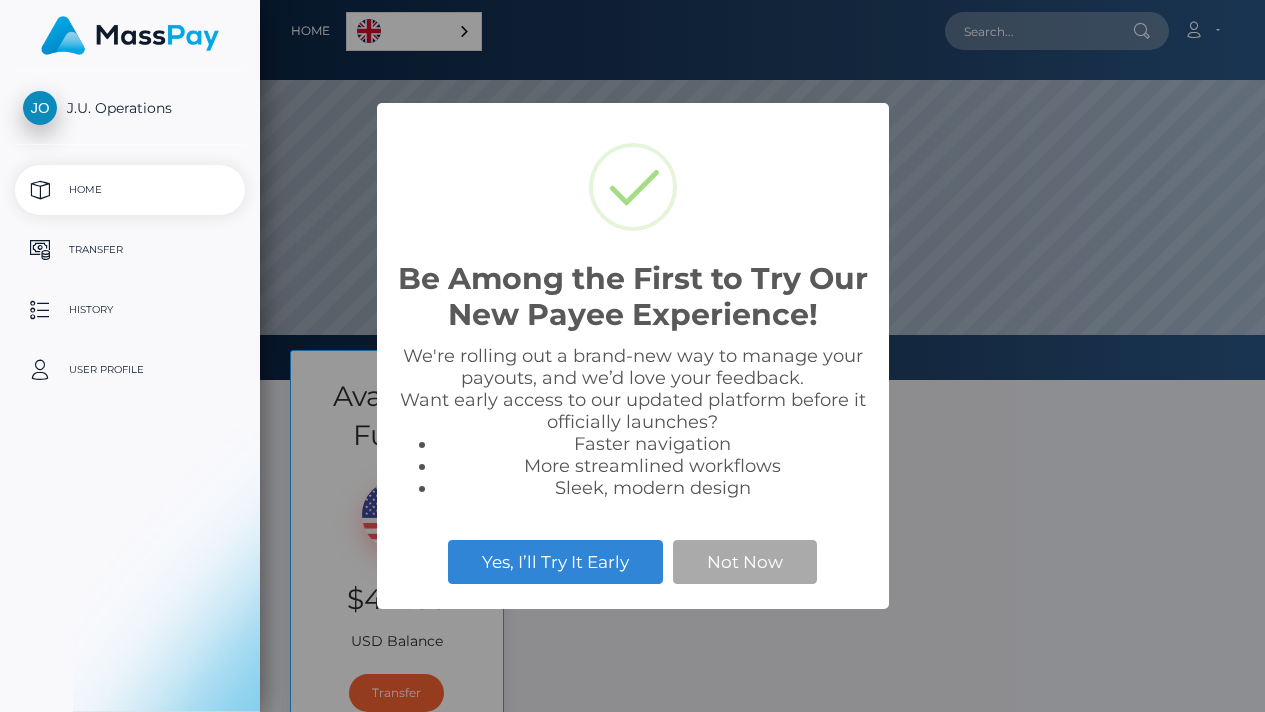 scroll, scrollTop: 0, scrollLeft: 0, axis: both 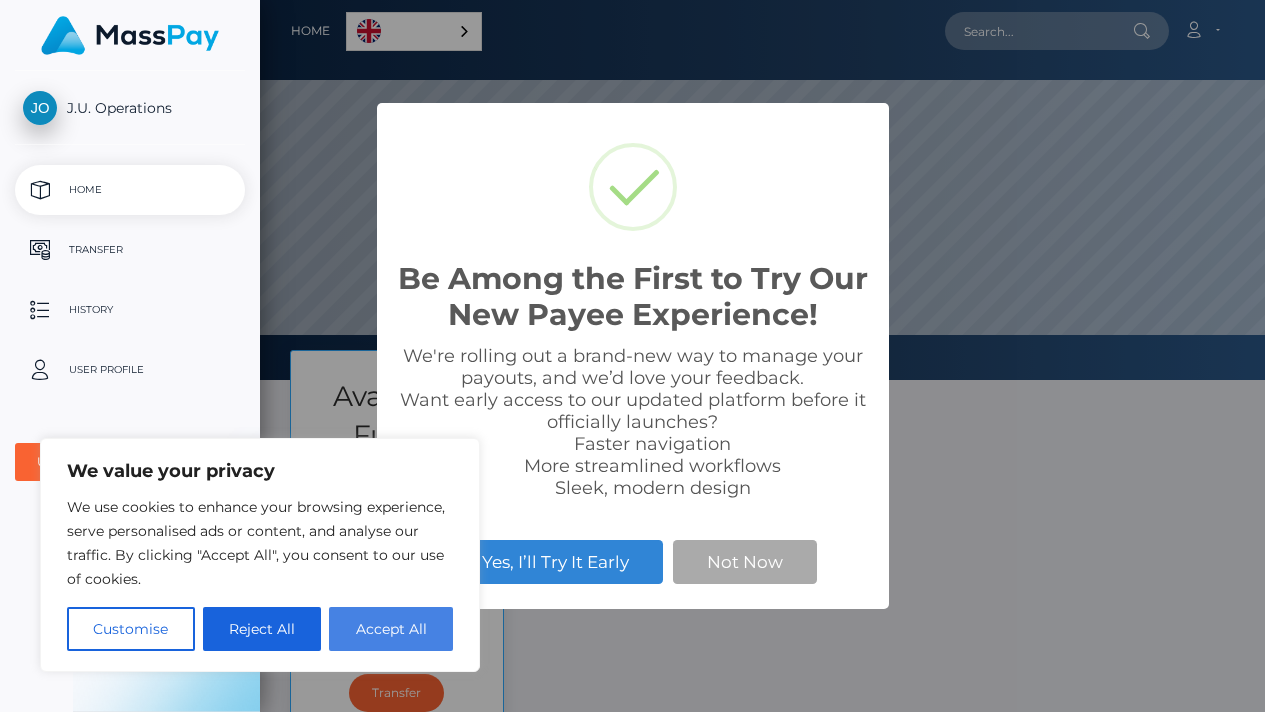 click on "Accept All" at bounding box center (391, 629) 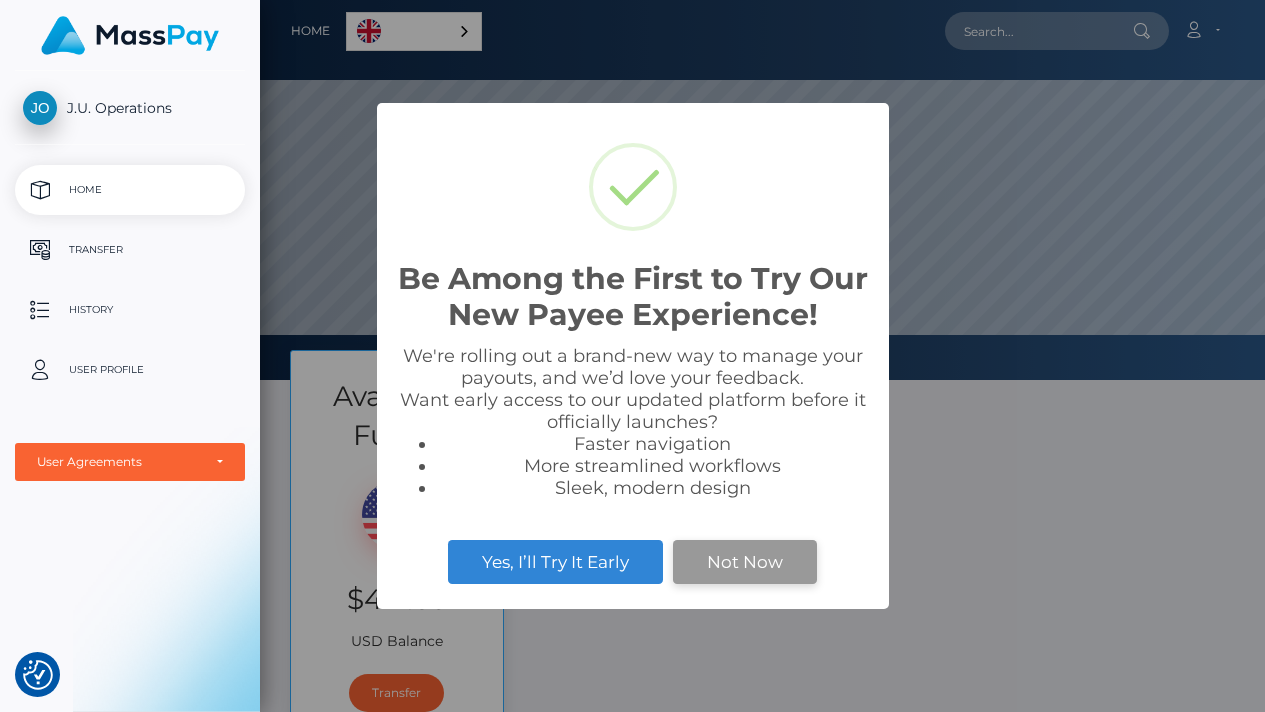 click on "Not Now" at bounding box center (745, 562) 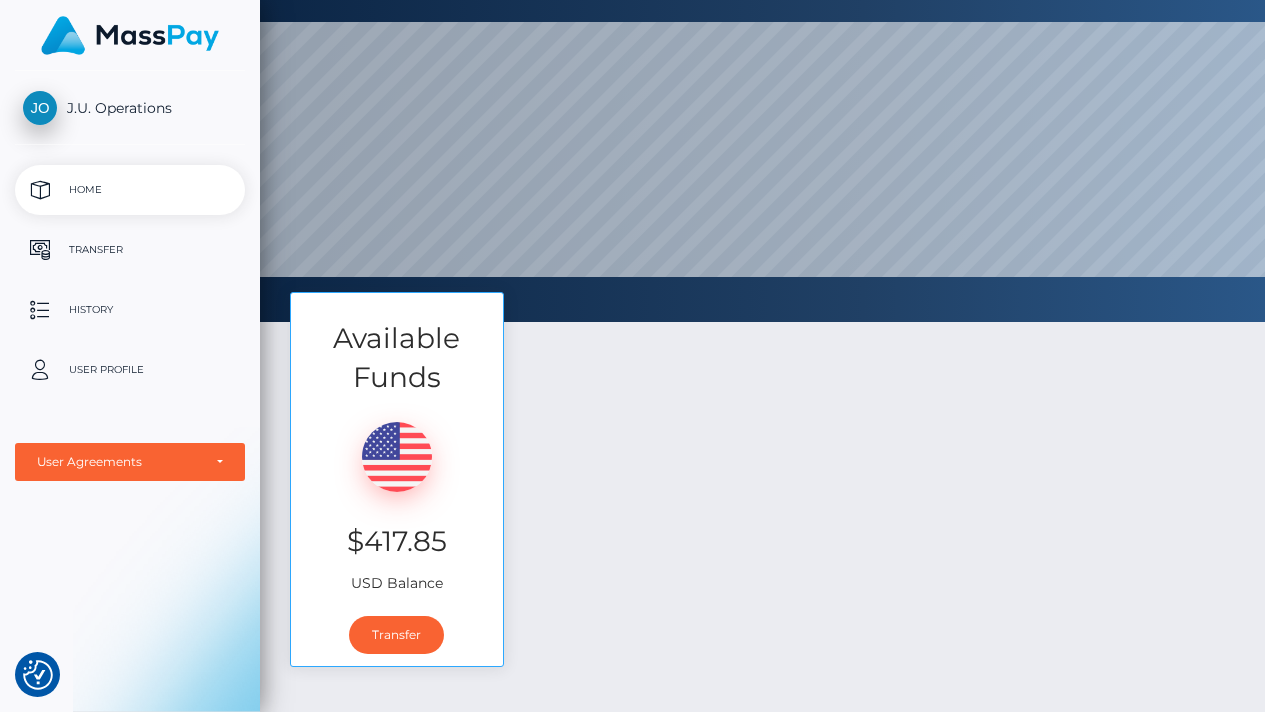 scroll, scrollTop: 61, scrollLeft: 0, axis: vertical 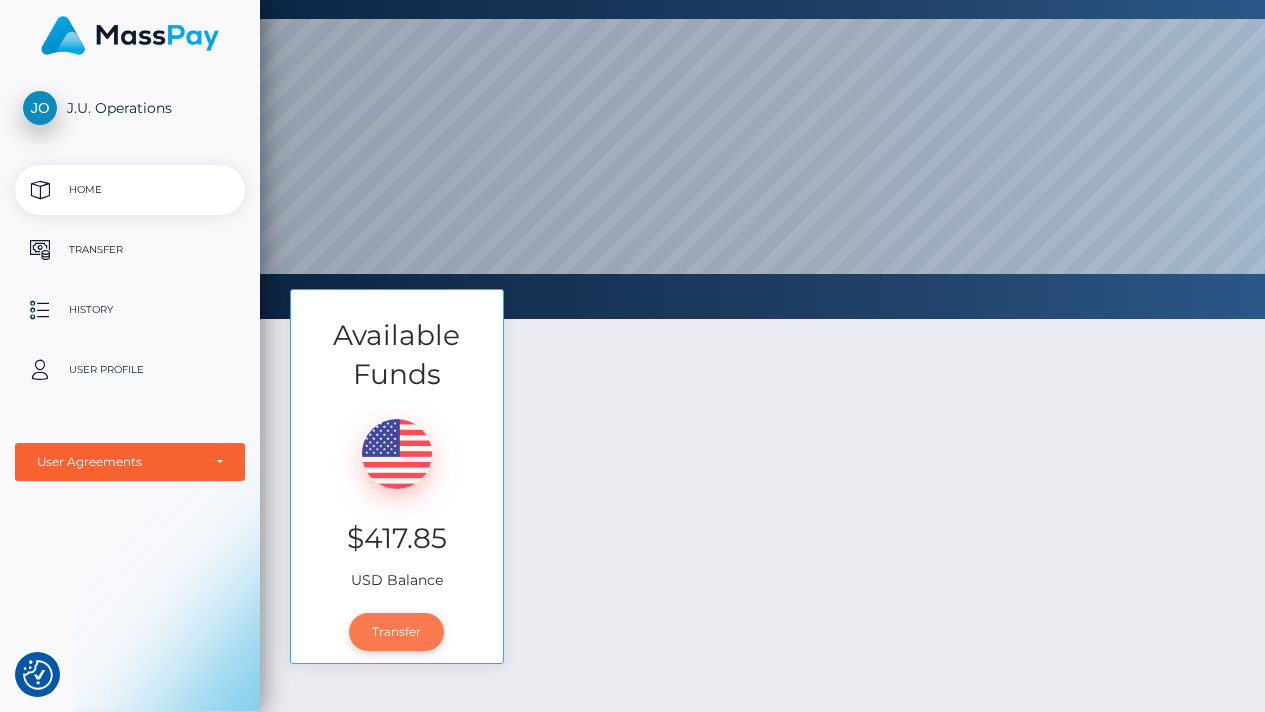 click on "Transfer" at bounding box center (396, 632) 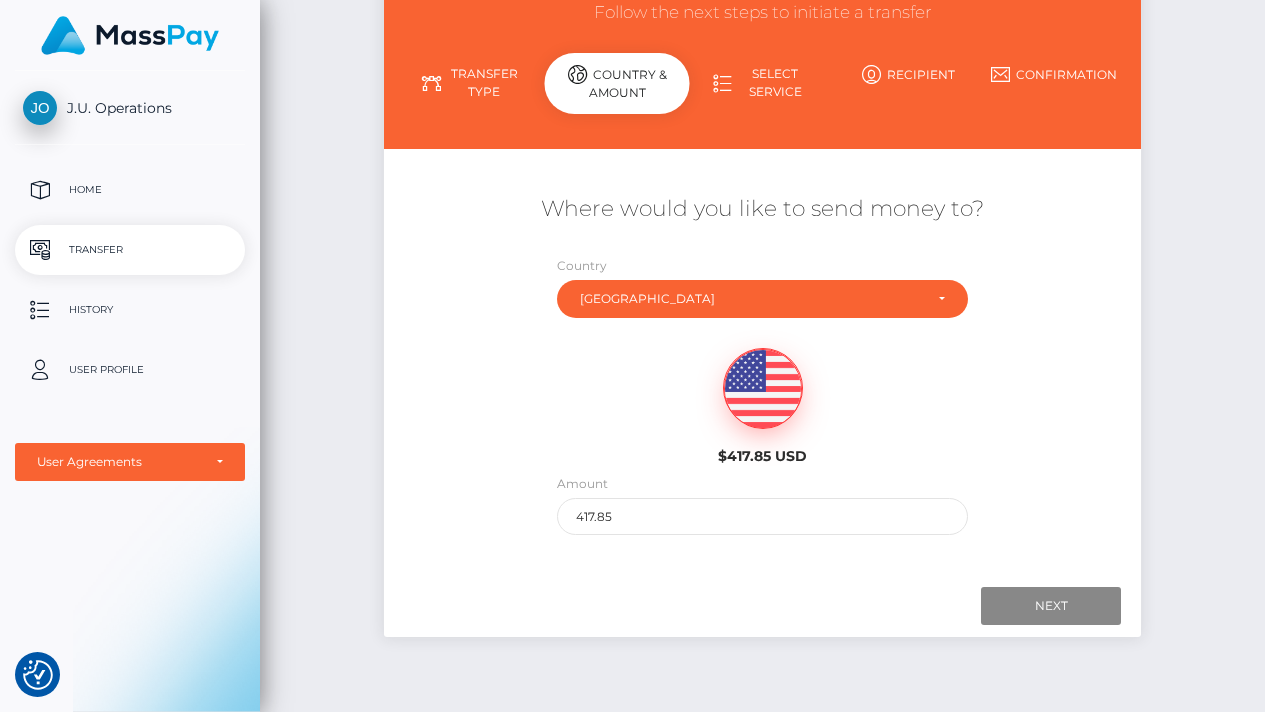 scroll, scrollTop: 258, scrollLeft: 0, axis: vertical 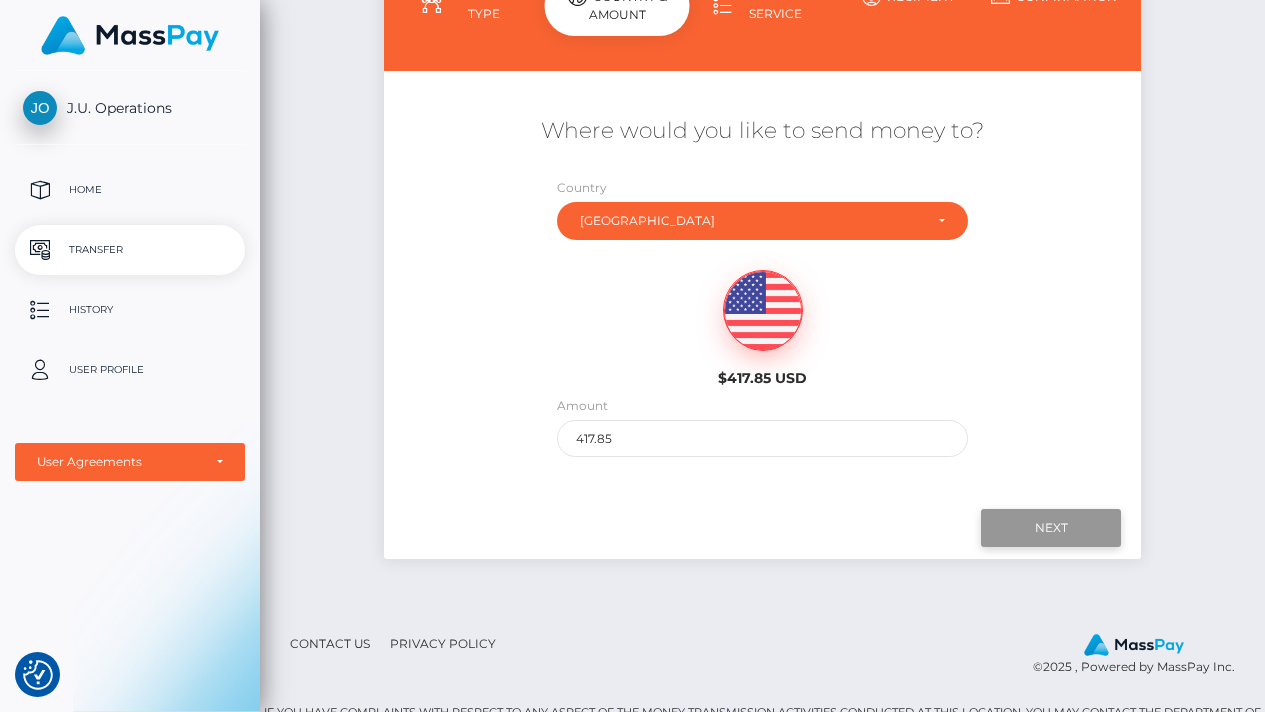 click on "Next" at bounding box center [1051, 528] 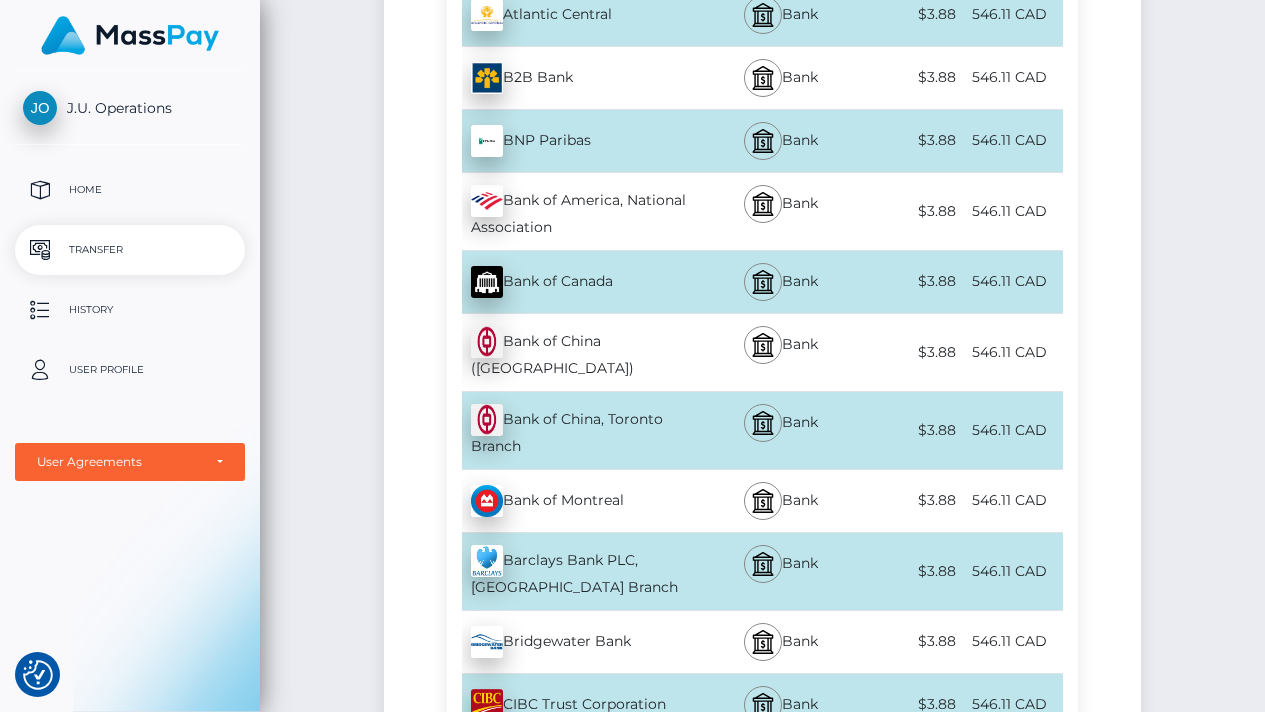 scroll, scrollTop: 0, scrollLeft: 0, axis: both 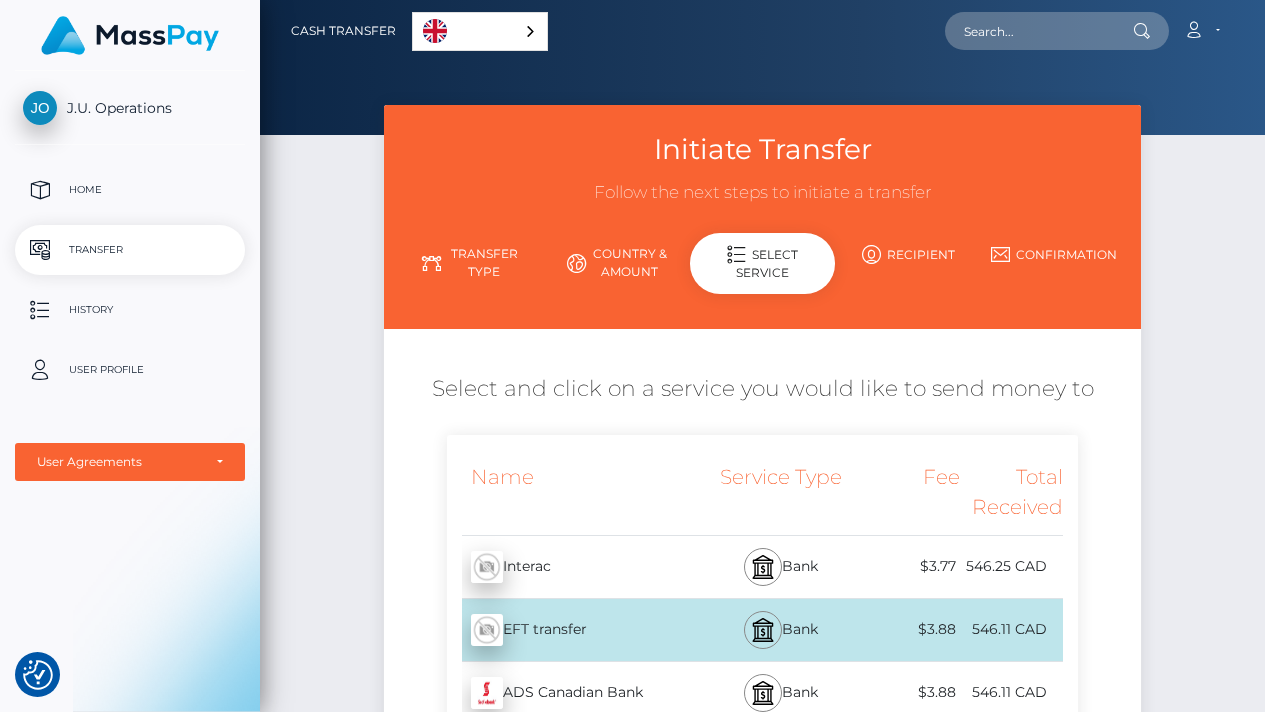 click on "Transfer Type" at bounding box center (472, 263) 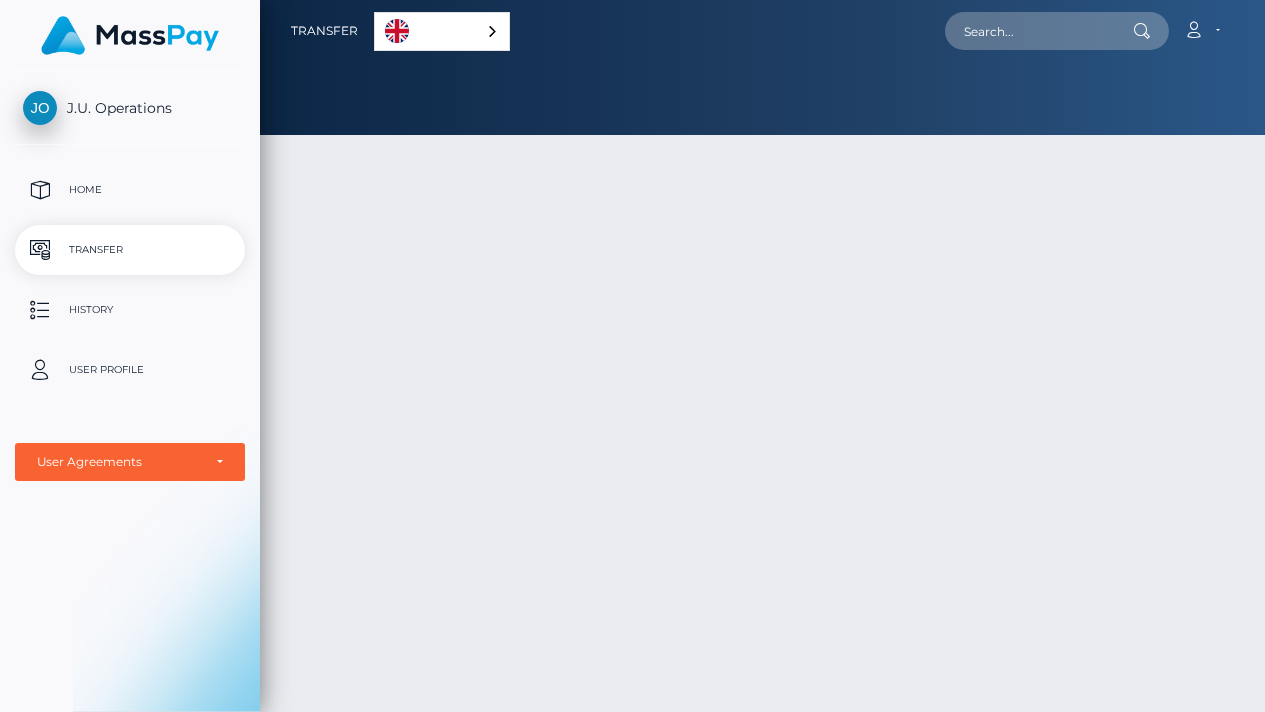 scroll, scrollTop: 0, scrollLeft: 0, axis: both 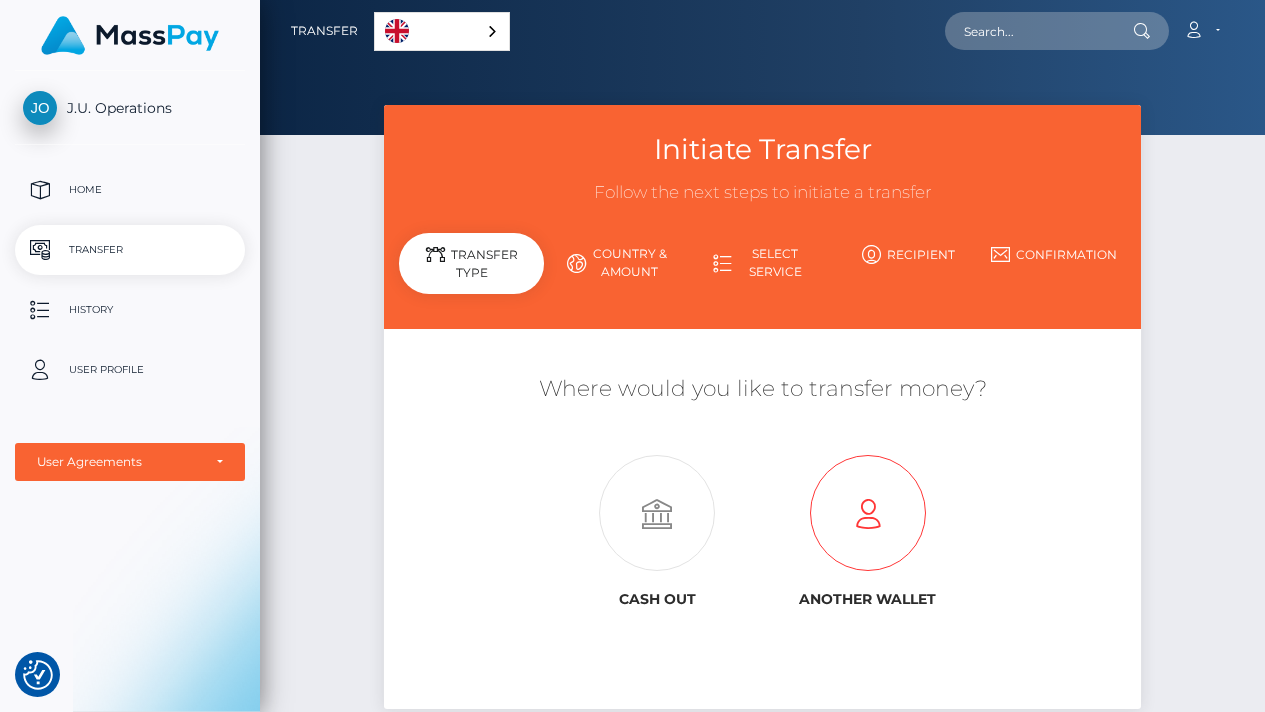 click at bounding box center [868, 514] 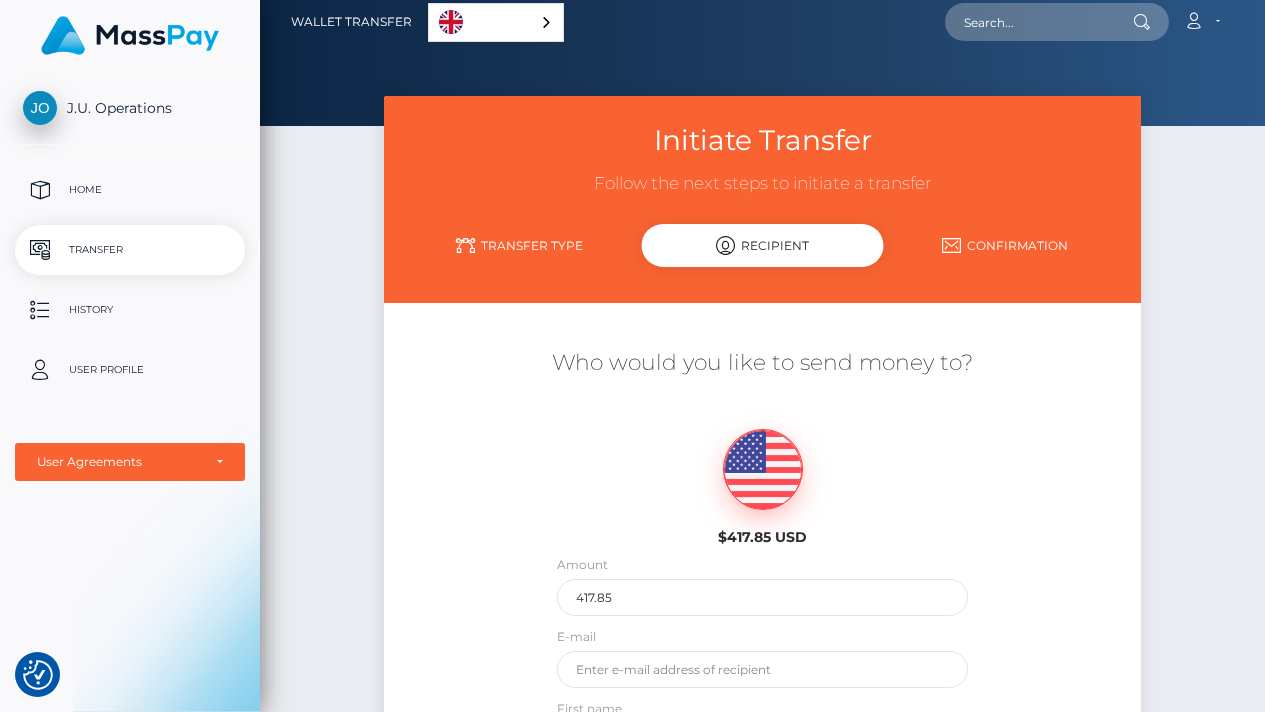 scroll, scrollTop: 0, scrollLeft: 0, axis: both 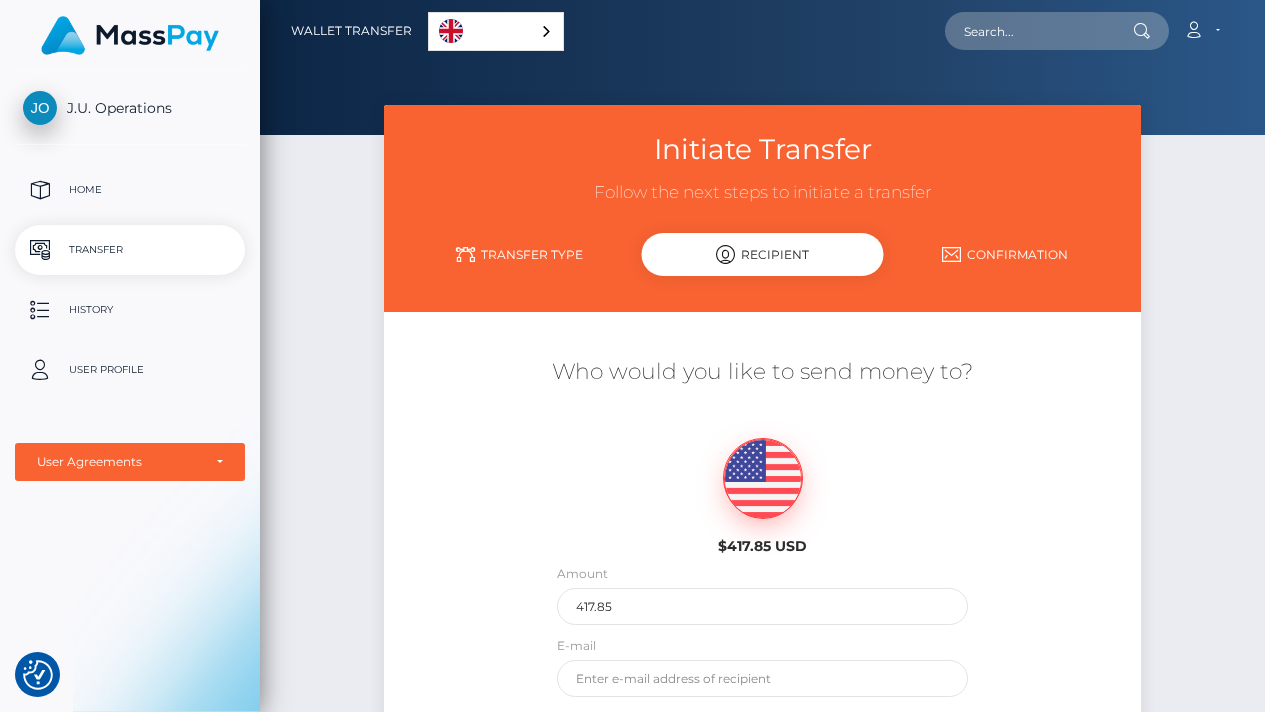 click on "Transfer Type" at bounding box center (520, 254) 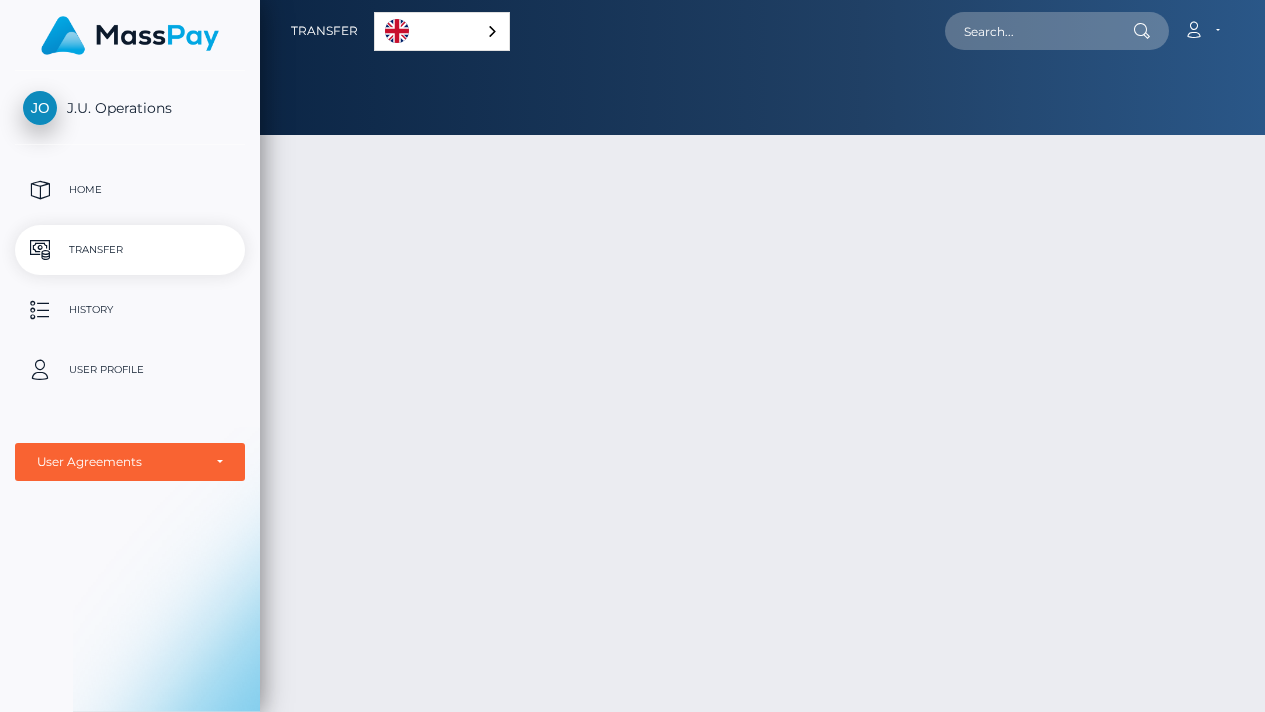 scroll, scrollTop: 0, scrollLeft: 0, axis: both 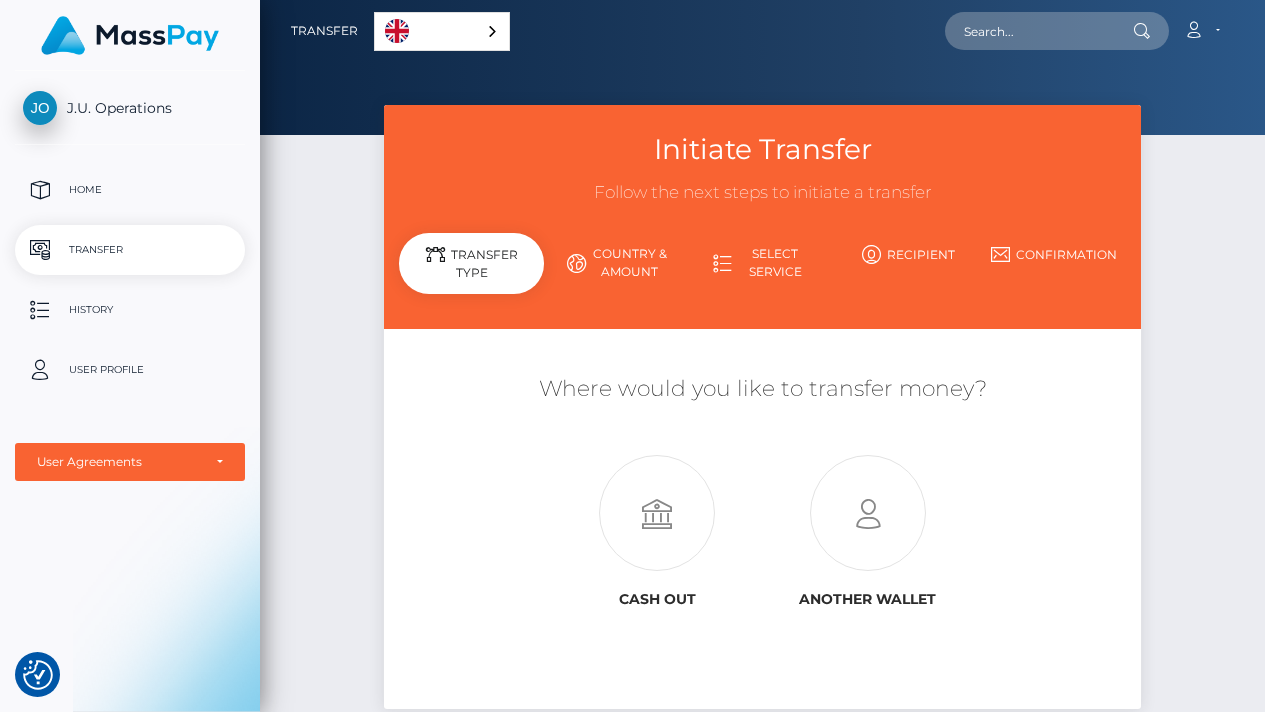 click on "Select Service" at bounding box center (763, 263) 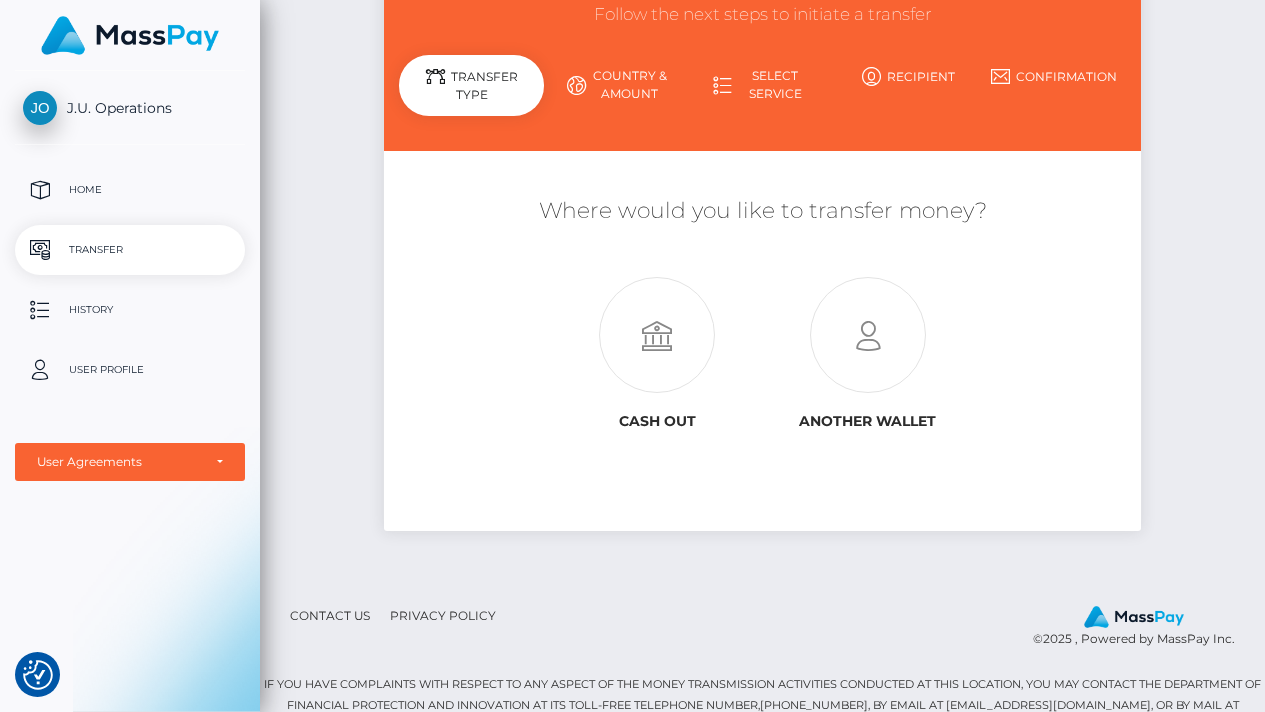 scroll, scrollTop: 206, scrollLeft: 0, axis: vertical 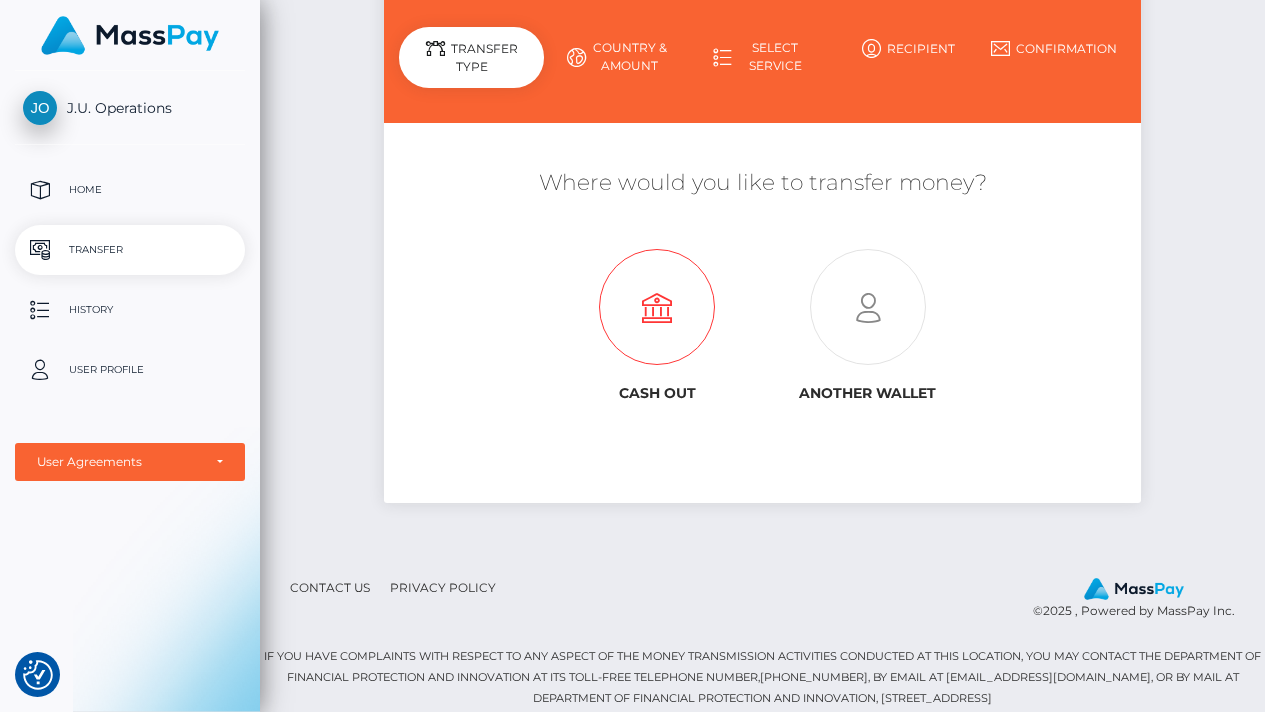 click at bounding box center [657, 308] 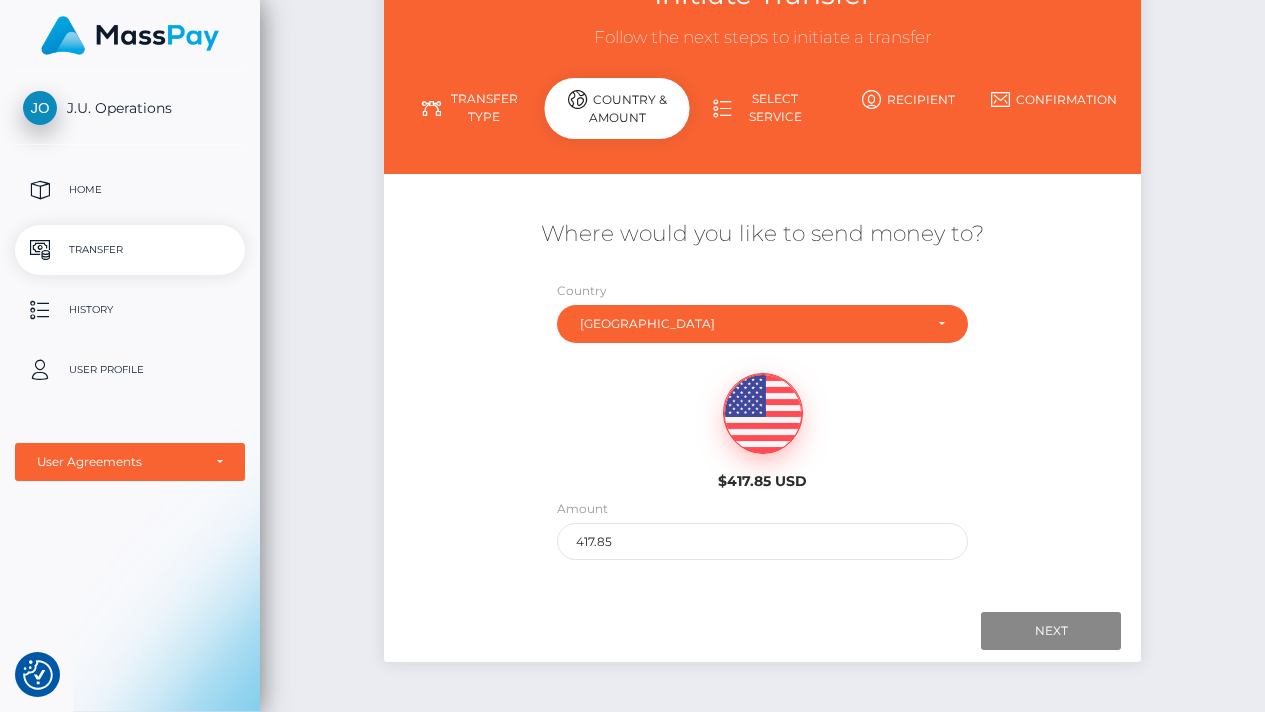 scroll, scrollTop: 222, scrollLeft: 0, axis: vertical 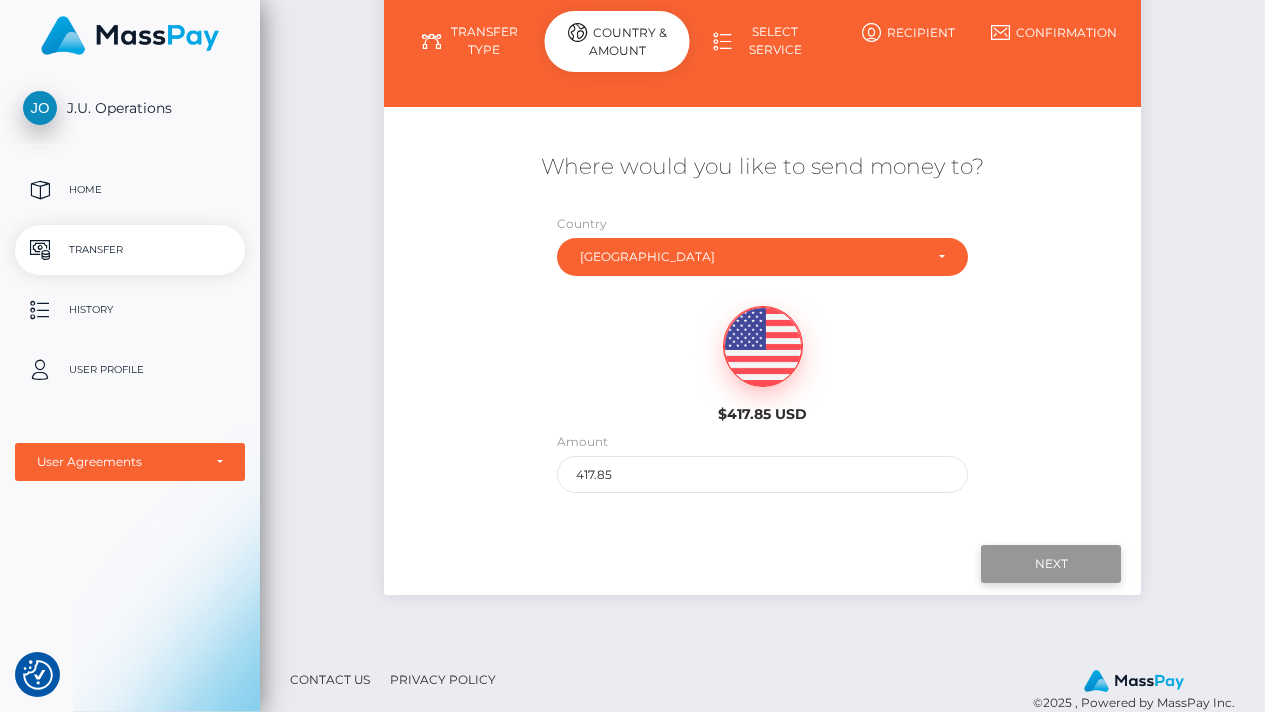 click on "Next" at bounding box center (1051, 564) 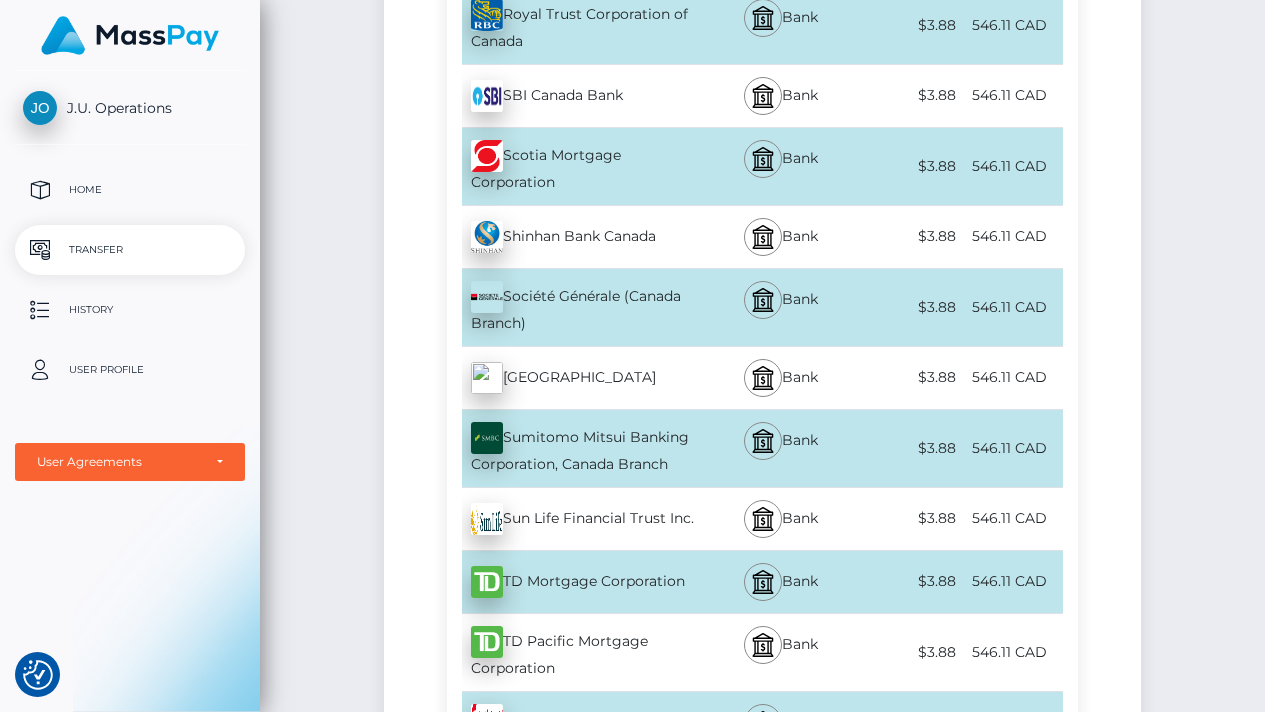 scroll, scrollTop: 6477, scrollLeft: 0, axis: vertical 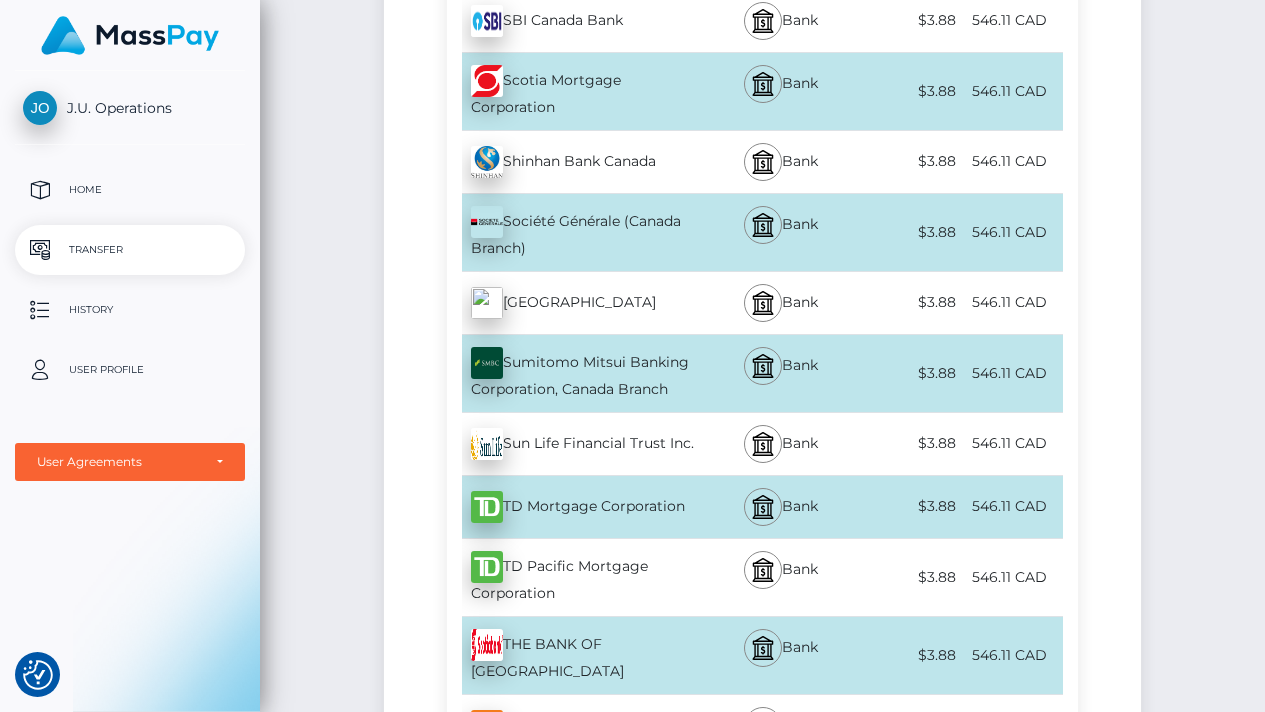 click on "TD Mortgage Corporation  - CAD" at bounding box center [575, 507] 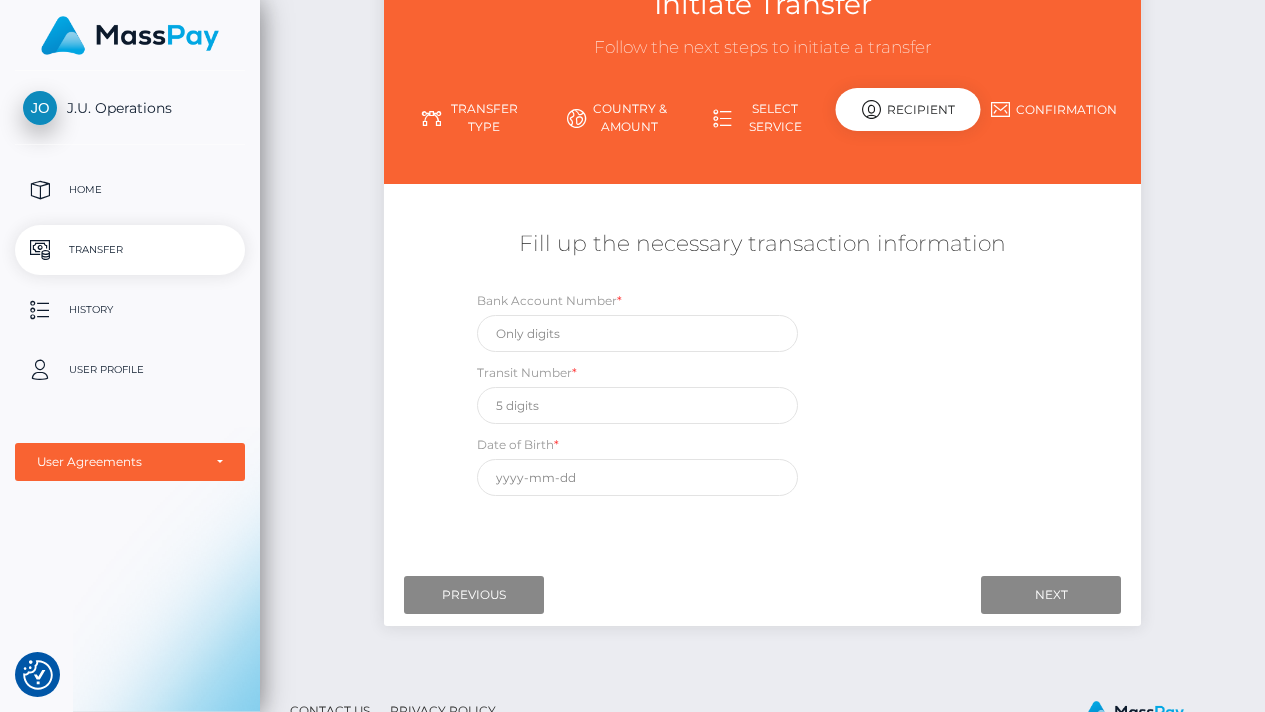 scroll, scrollTop: 161, scrollLeft: 0, axis: vertical 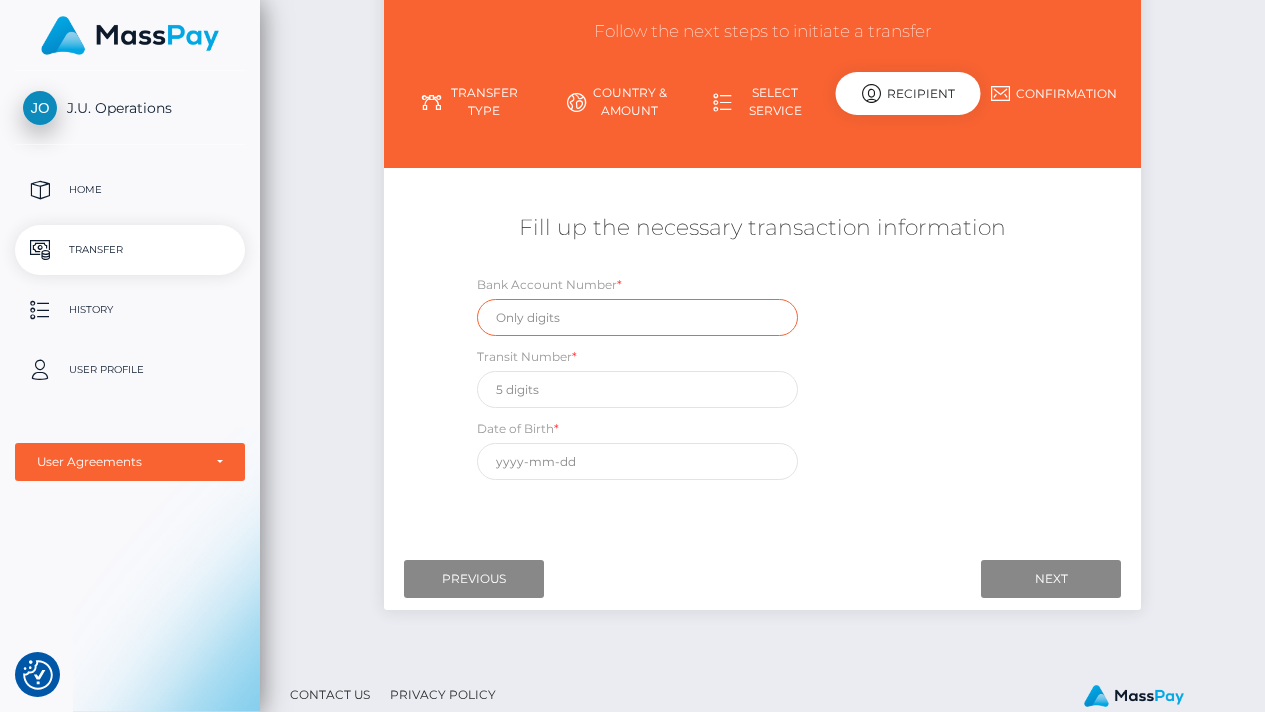 click at bounding box center [637, 317] 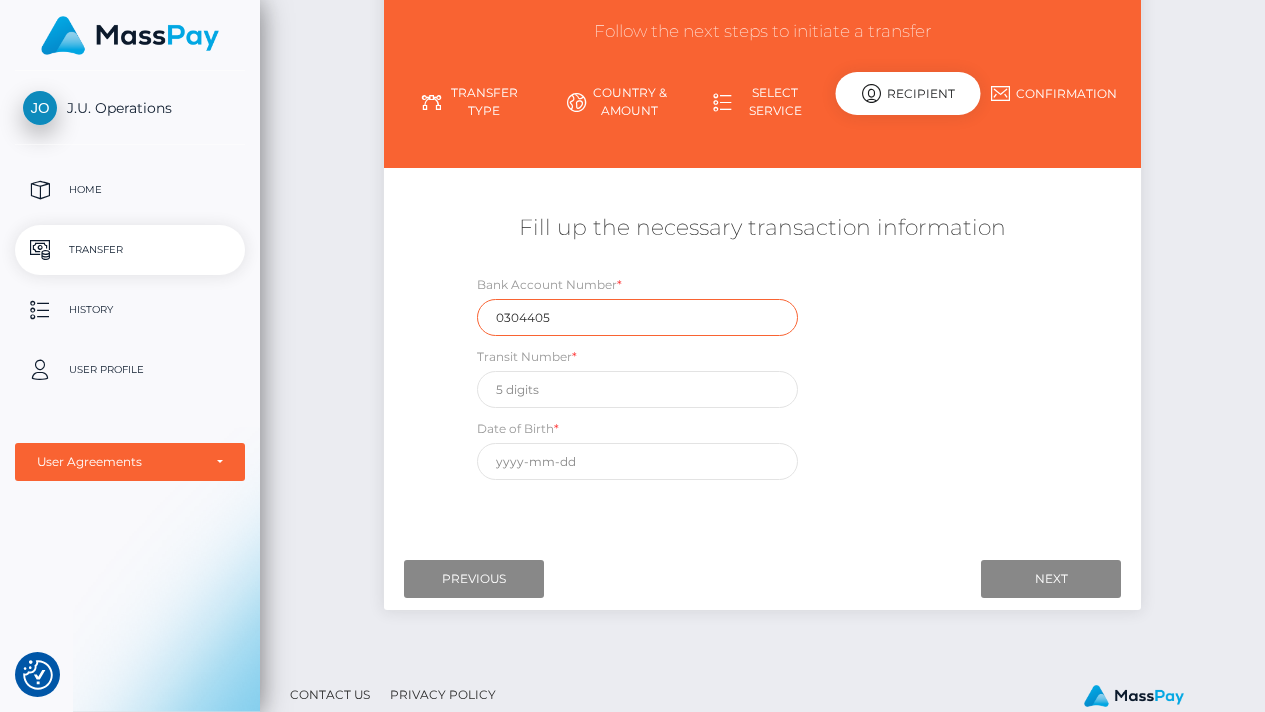 type on "0304405" 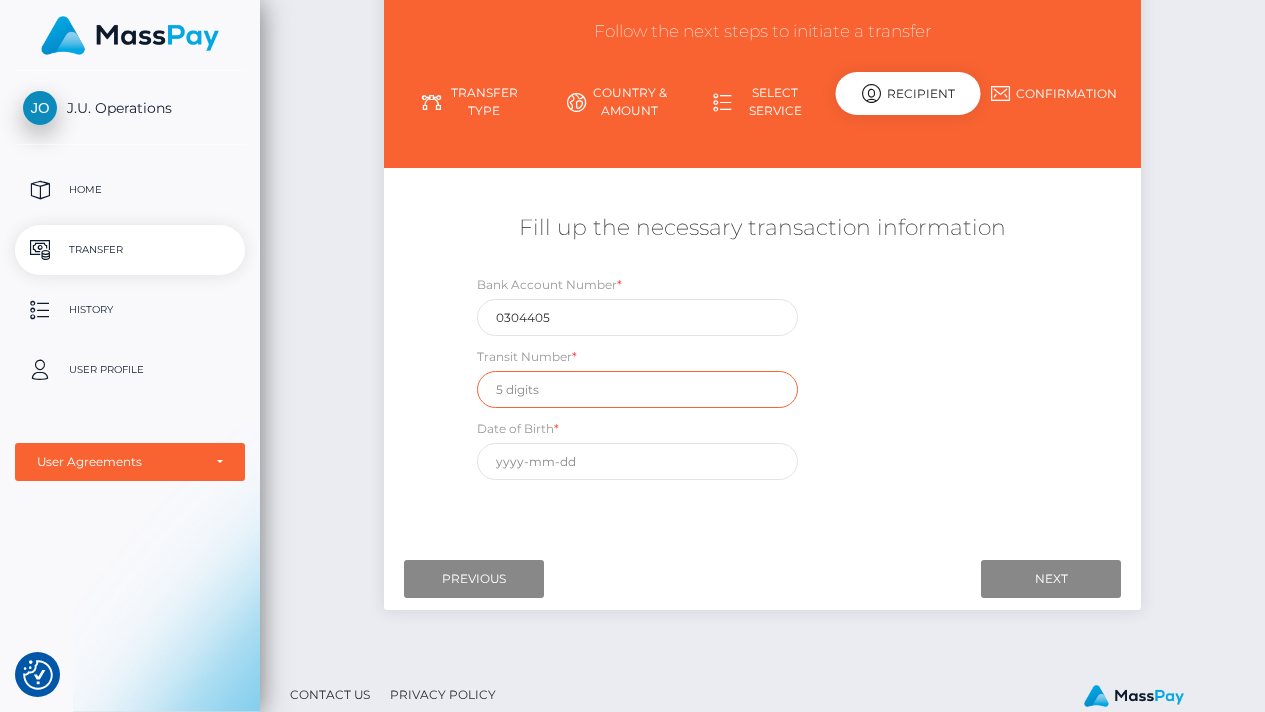 click at bounding box center (637, 389) 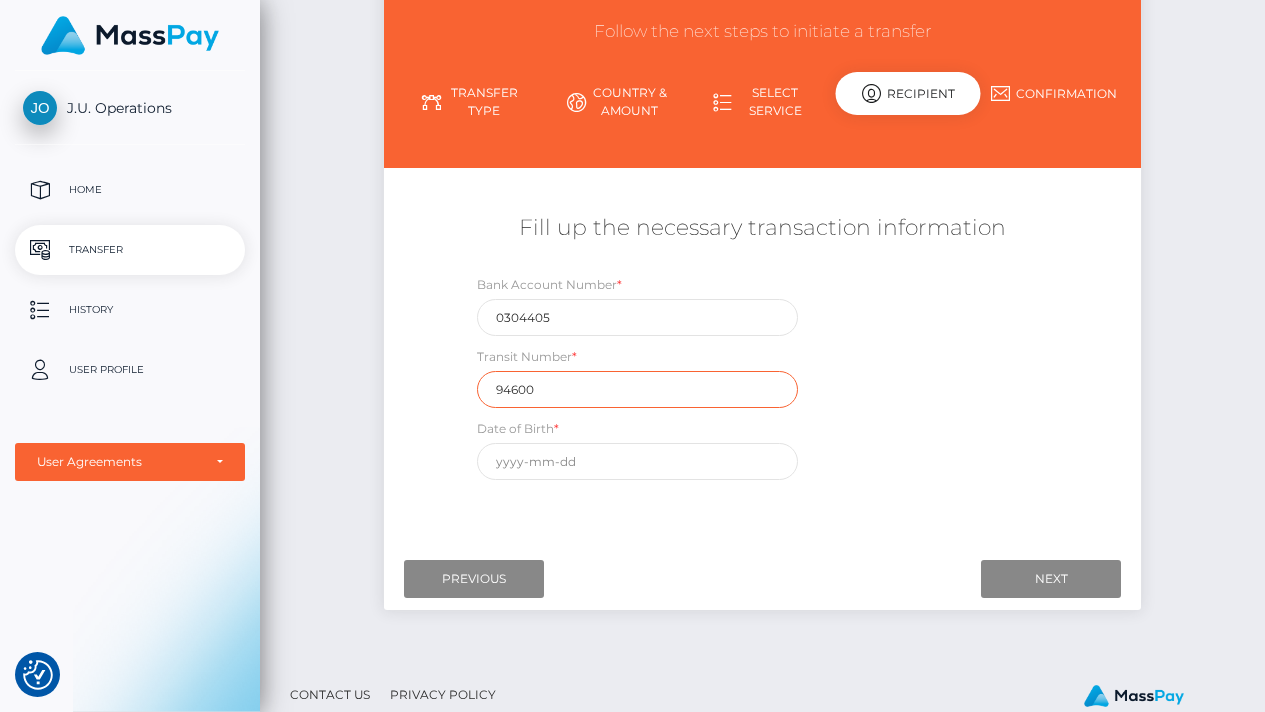 type on "94600" 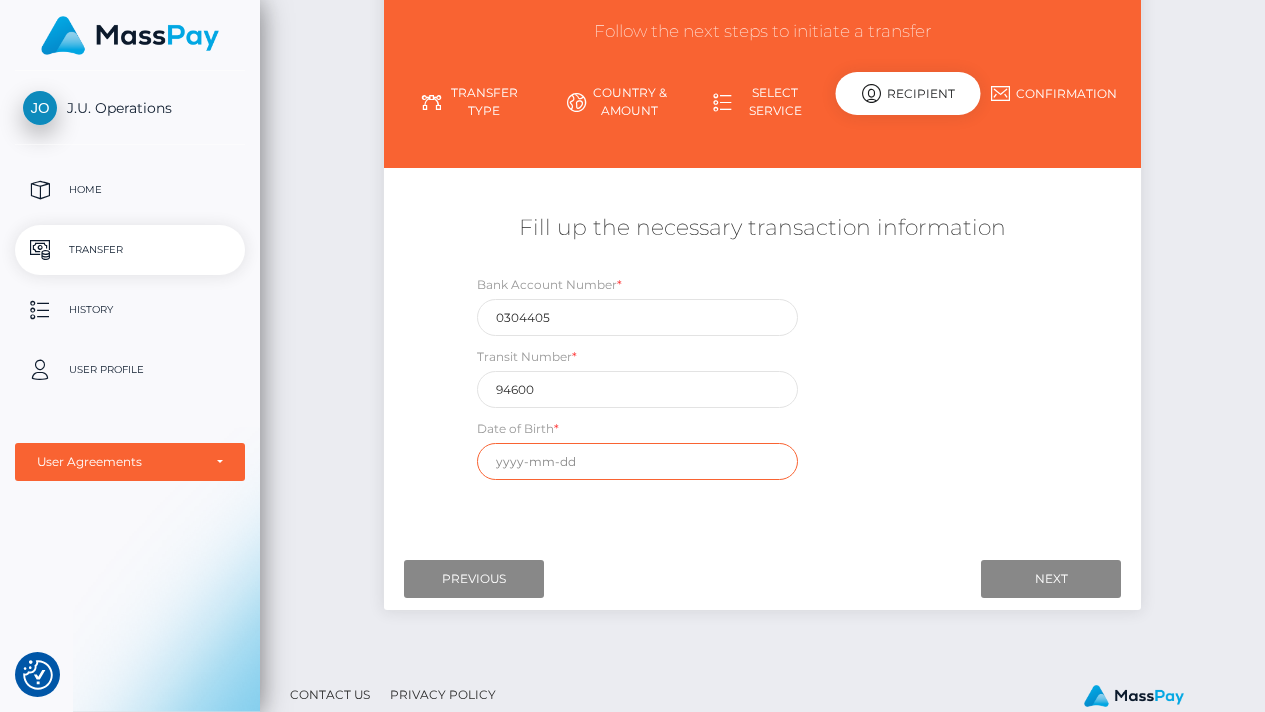 click at bounding box center [637, 461] 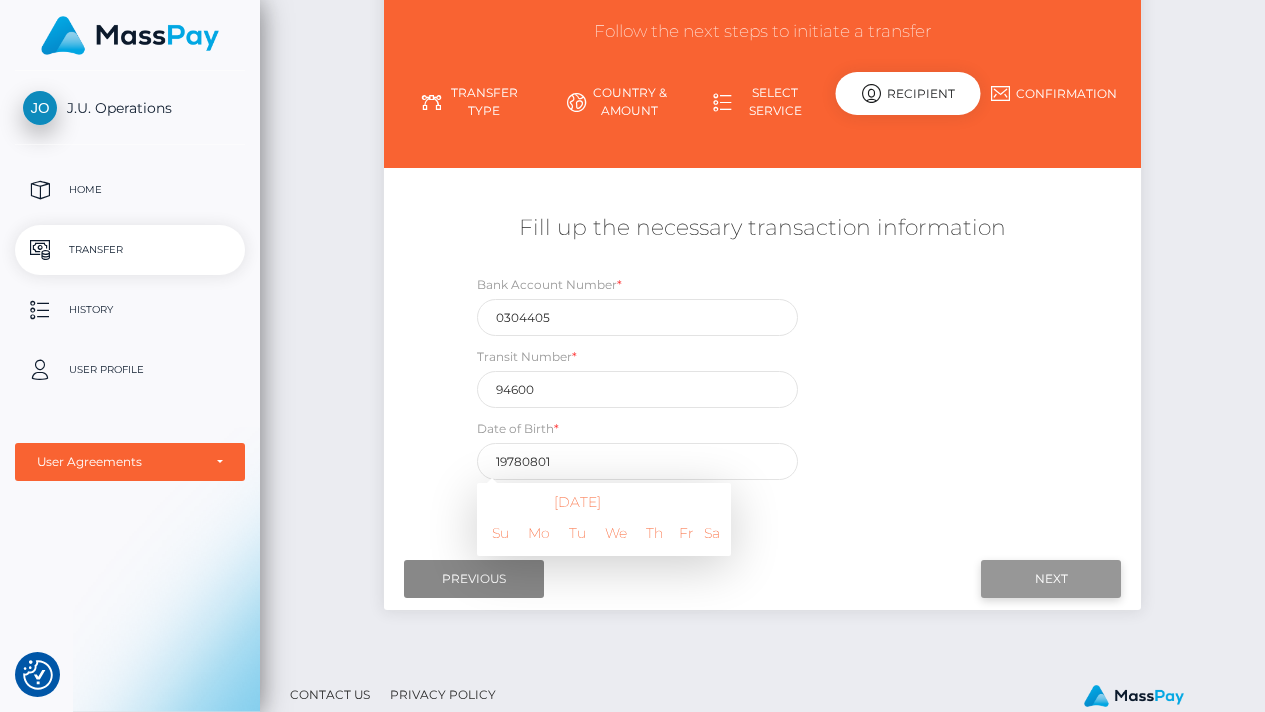 type on "1978-08-01" 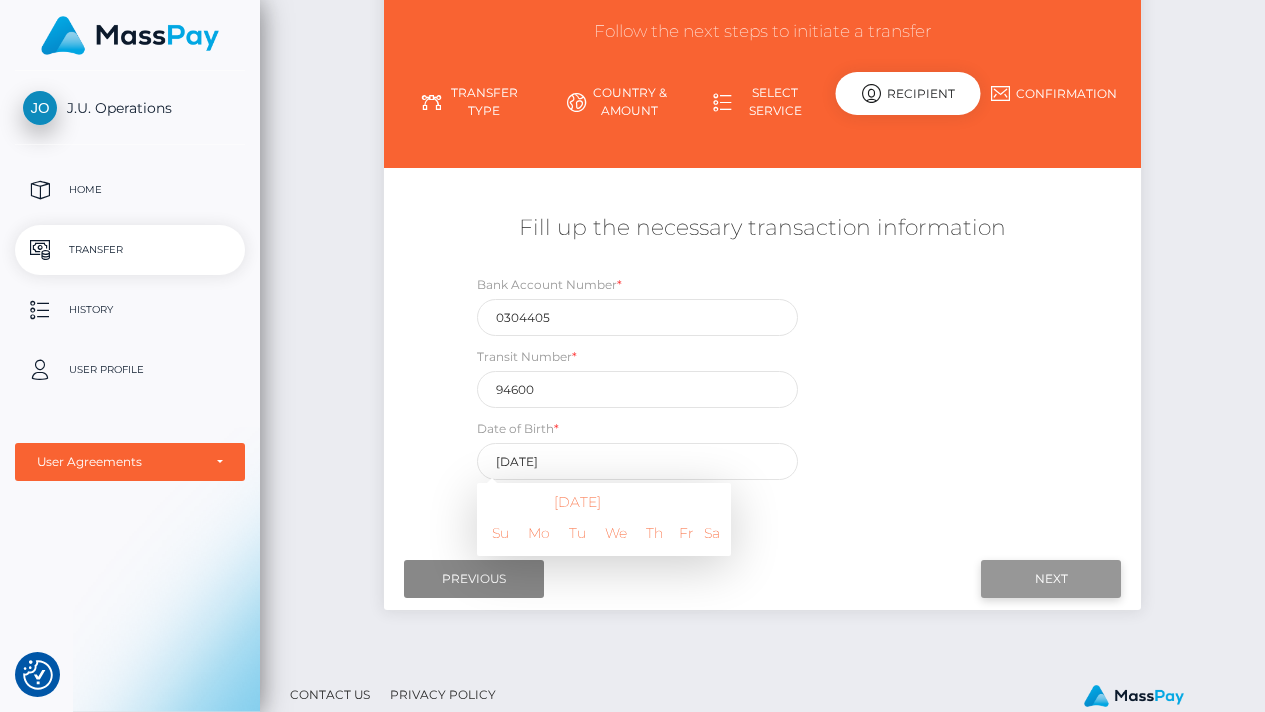 click on "Next" at bounding box center (1051, 579) 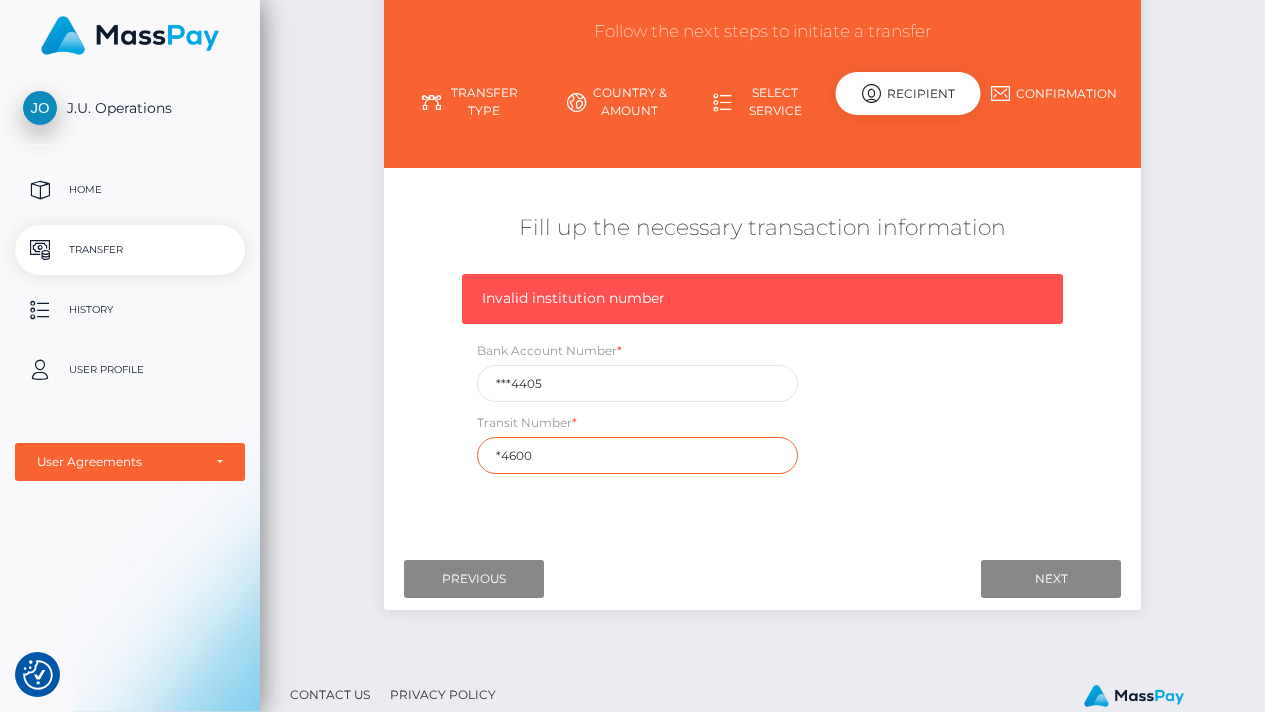 click on "*4600" at bounding box center [637, 455] 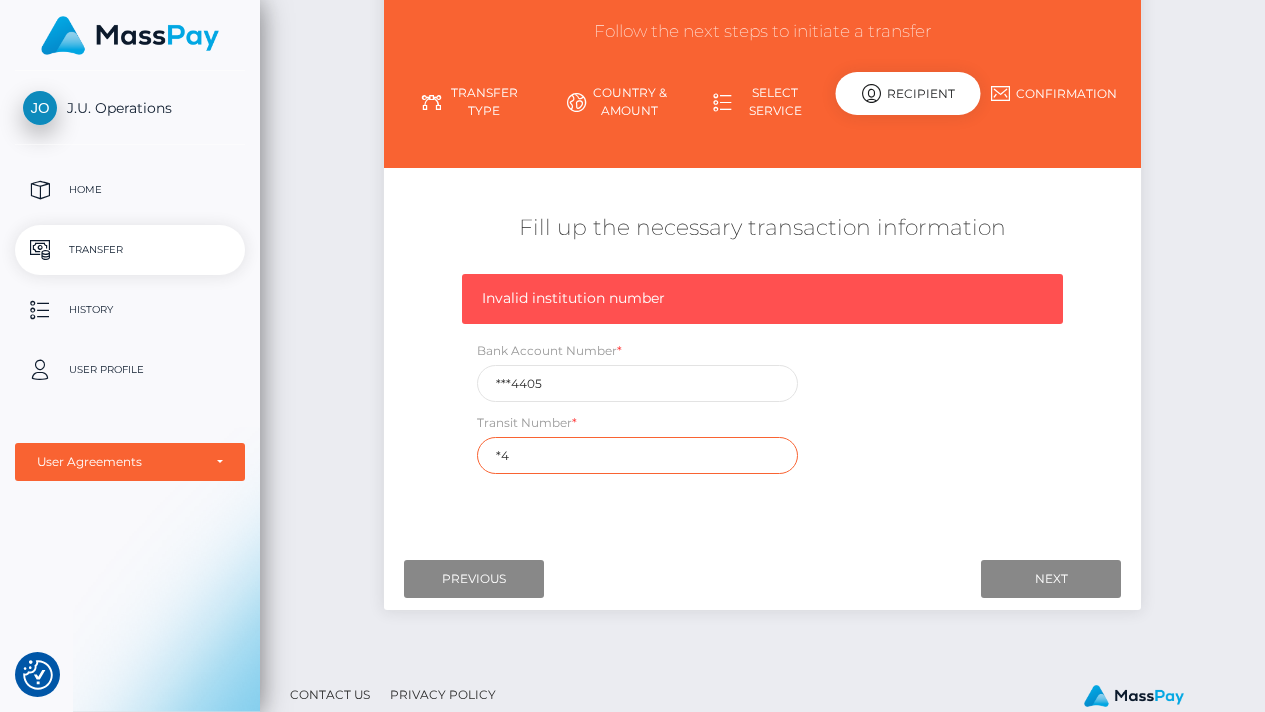 type on "*" 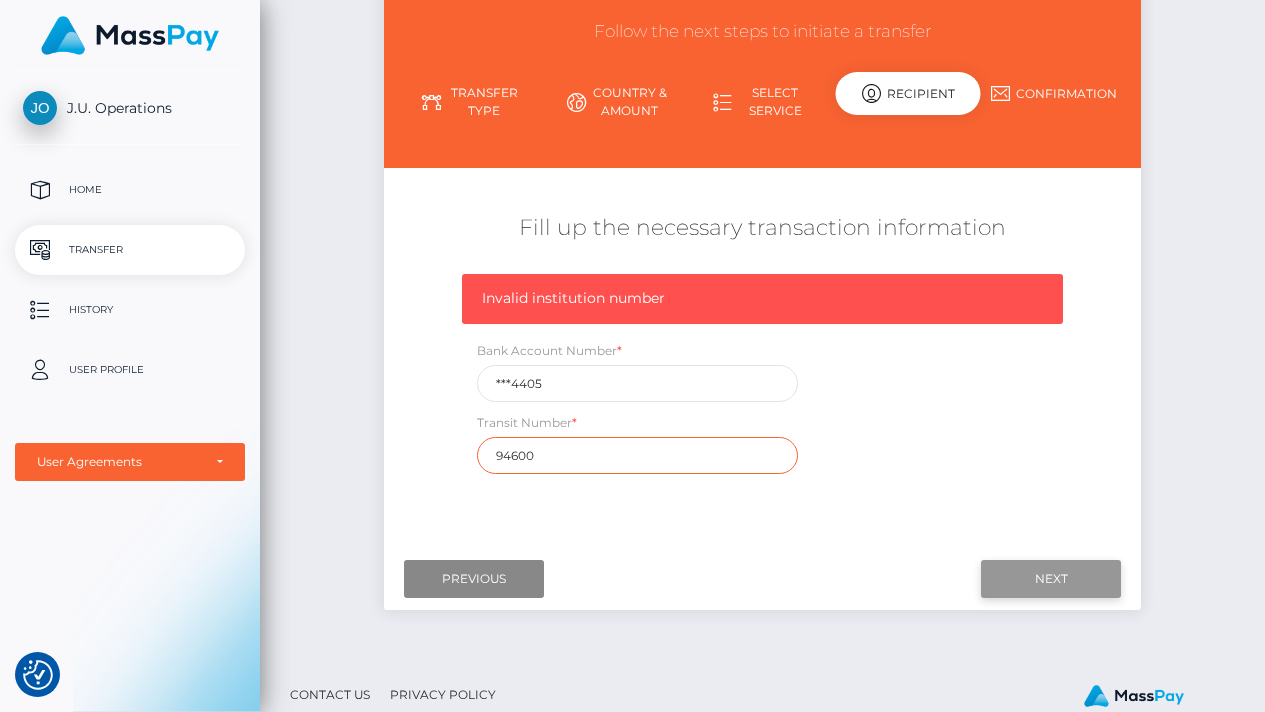 type on "94600" 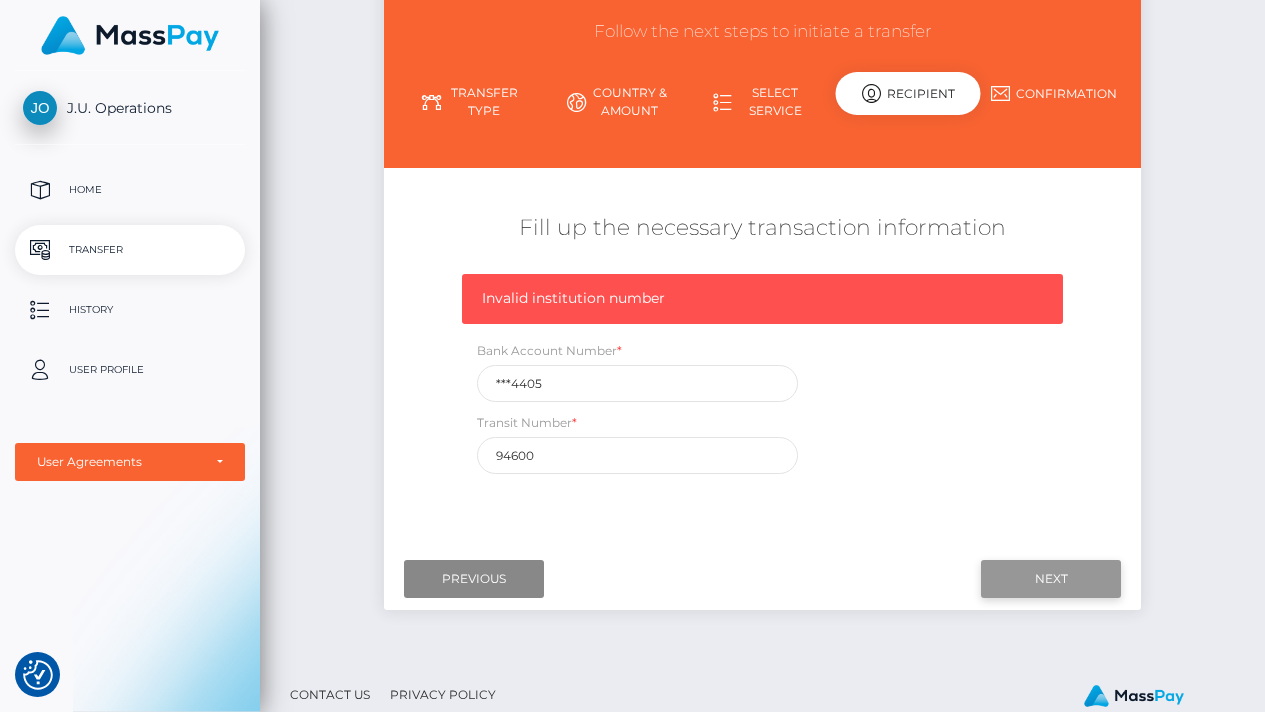click on "Next" at bounding box center (1051, 579) 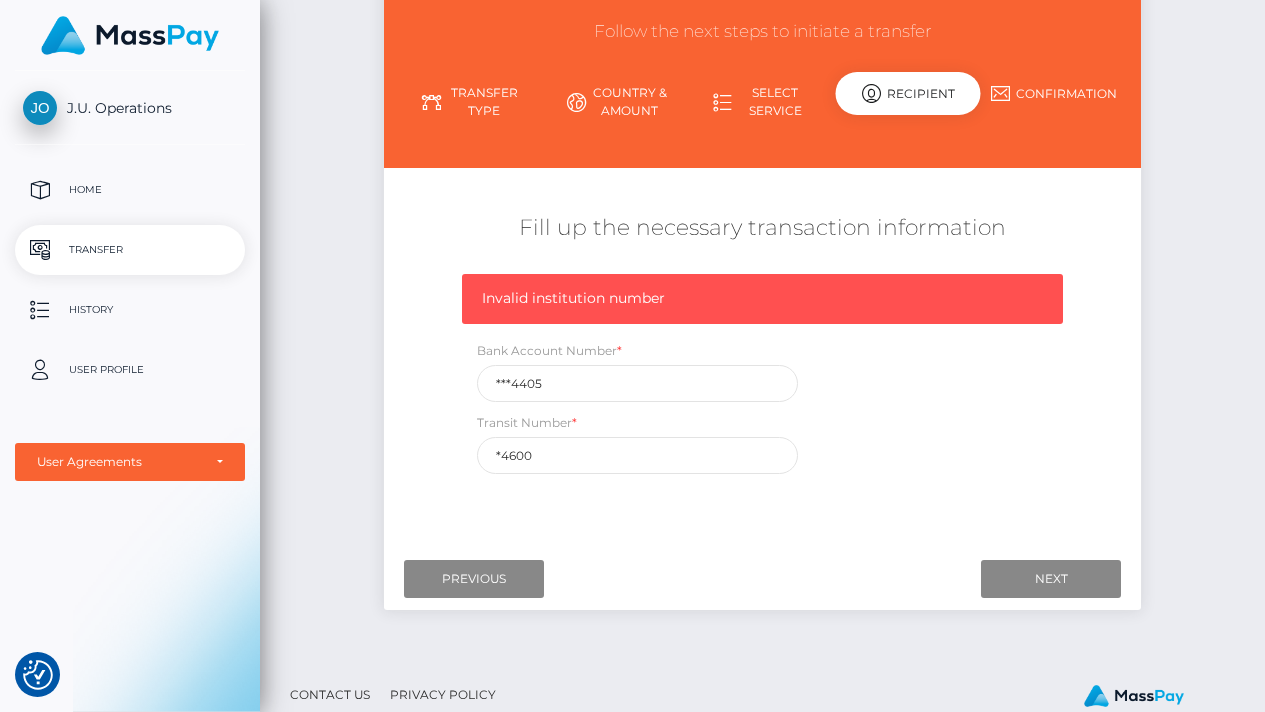 click on "*" at bounding box center (574, 422) 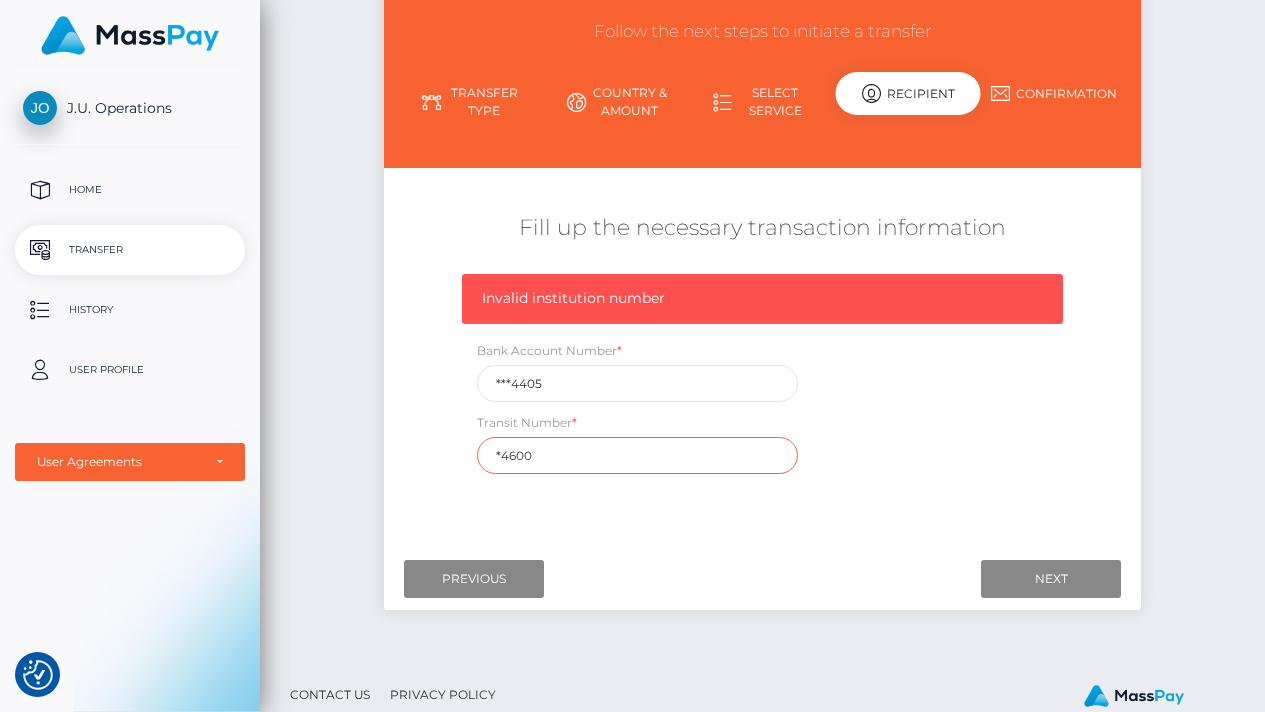 click on "*4600" at bounding box center (637, 455) 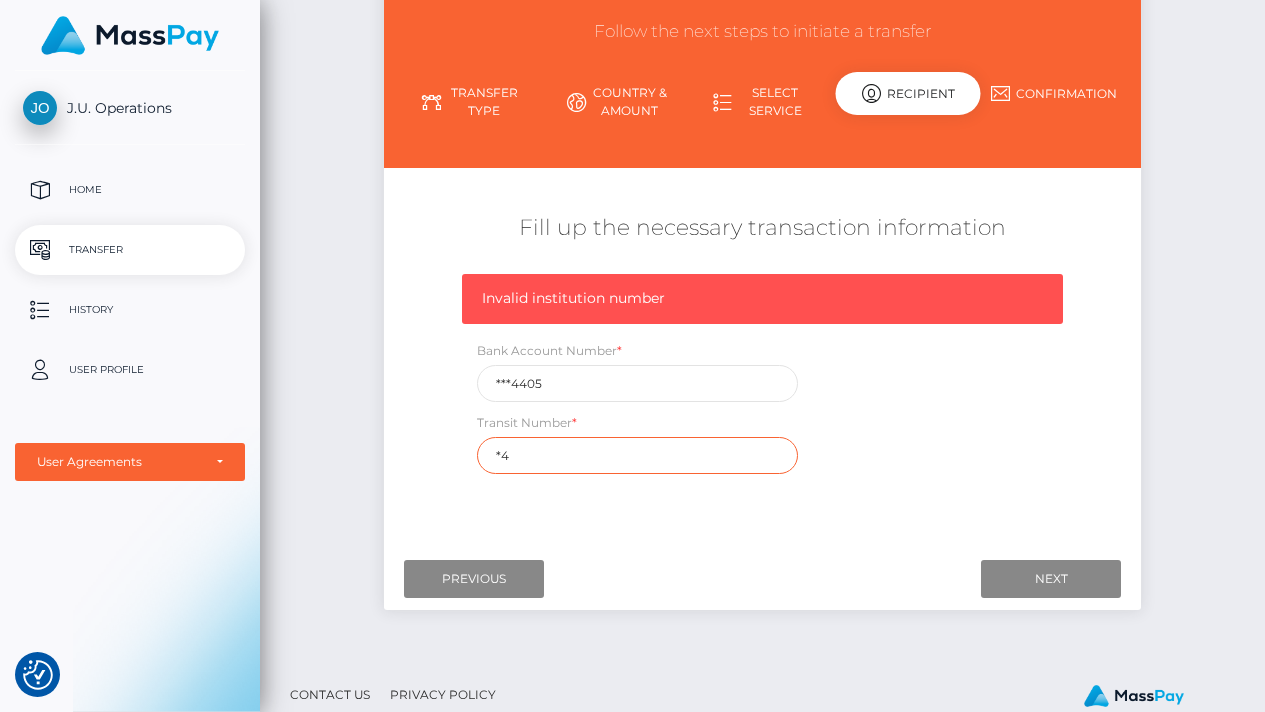 type on "*" 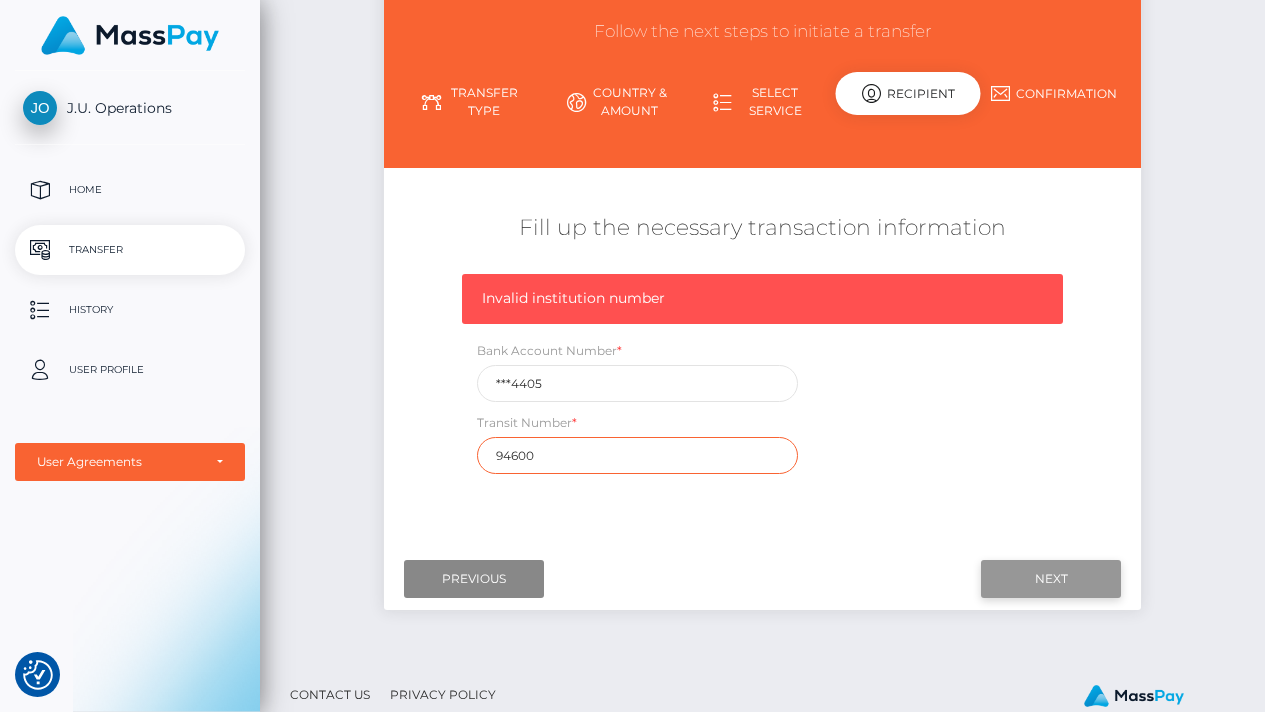 type on "94600" 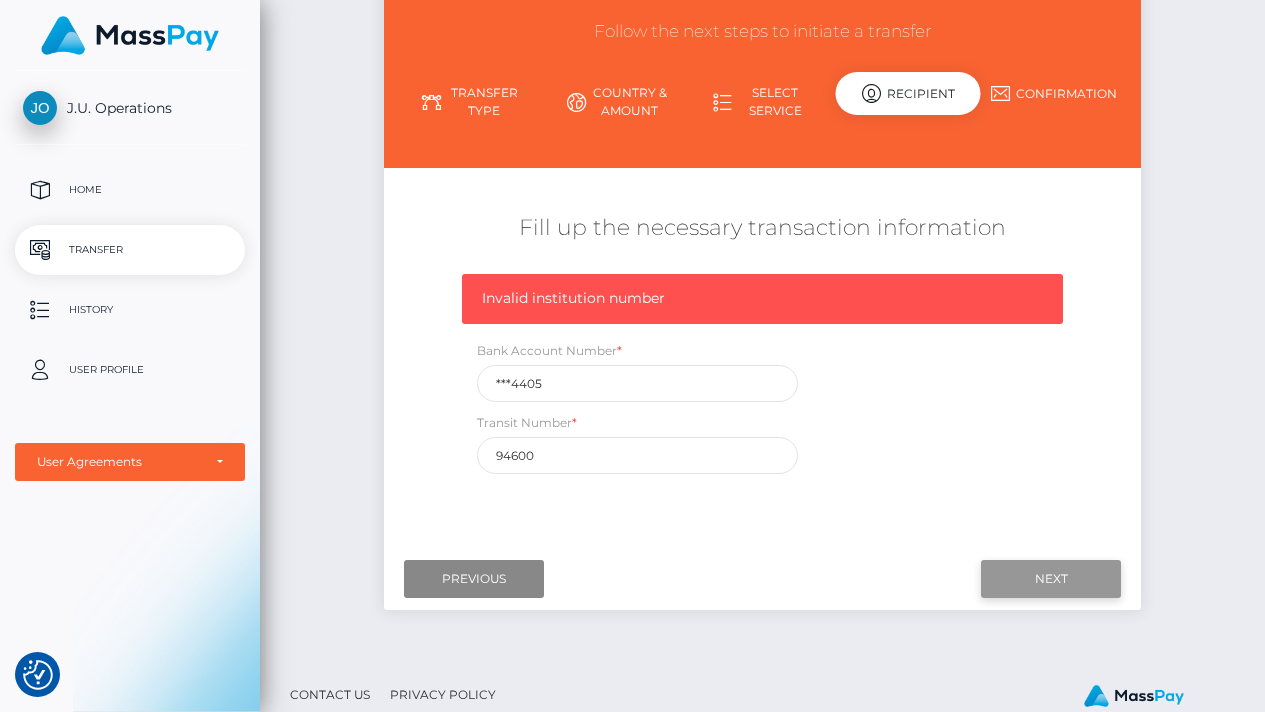 click on "Next" at bounding box center (1051, 579) 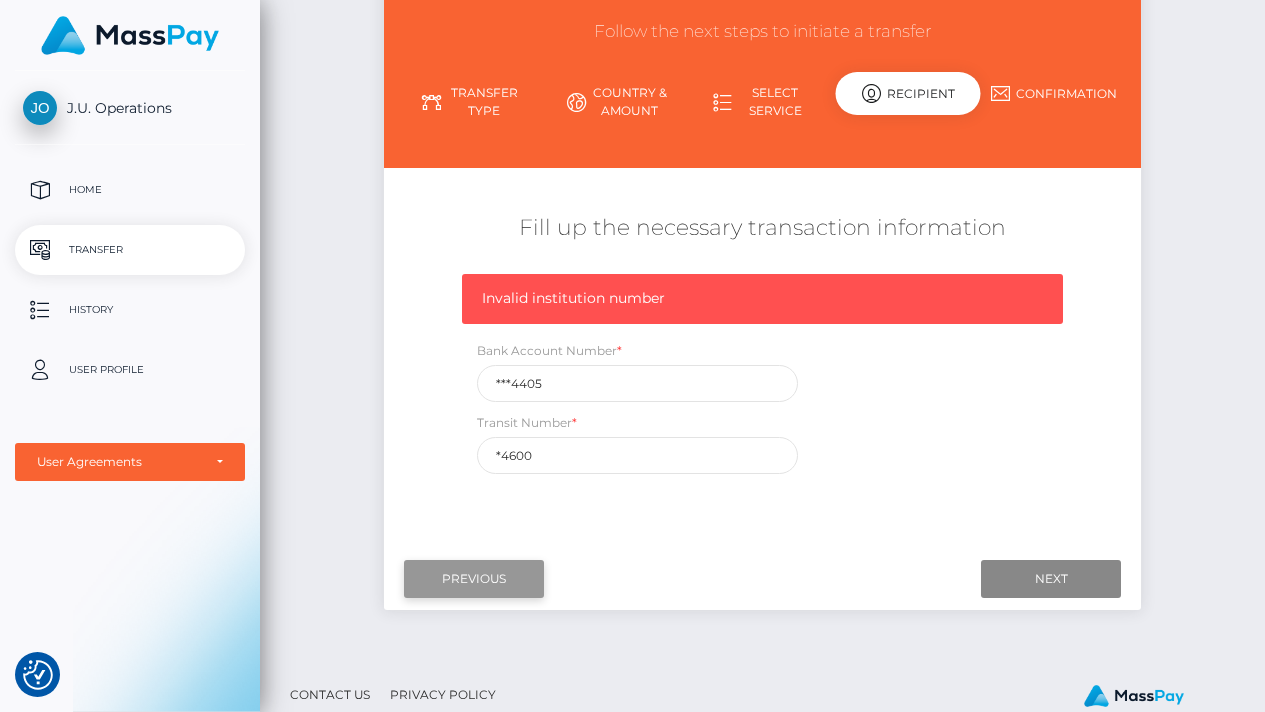 click on "Previous" at bounding box center [474, 579] 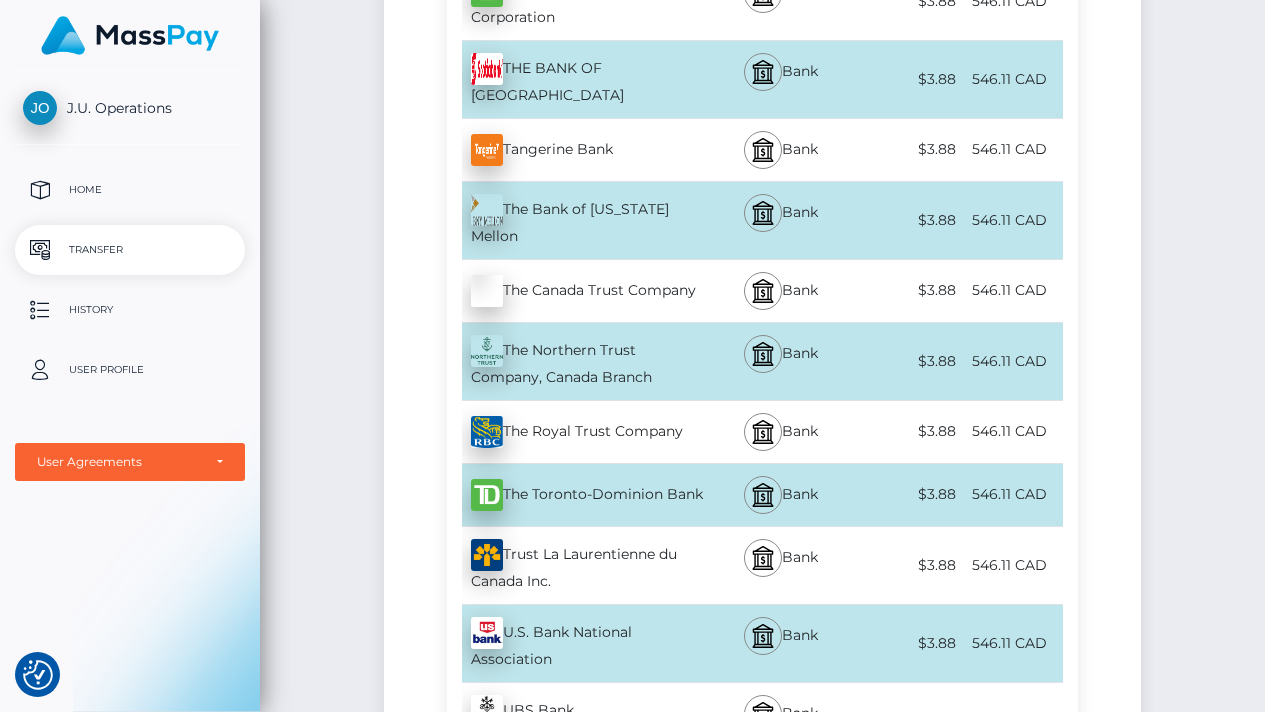 scroll, scrollTop: 7064, scrollLeft: 0, axis: vertical 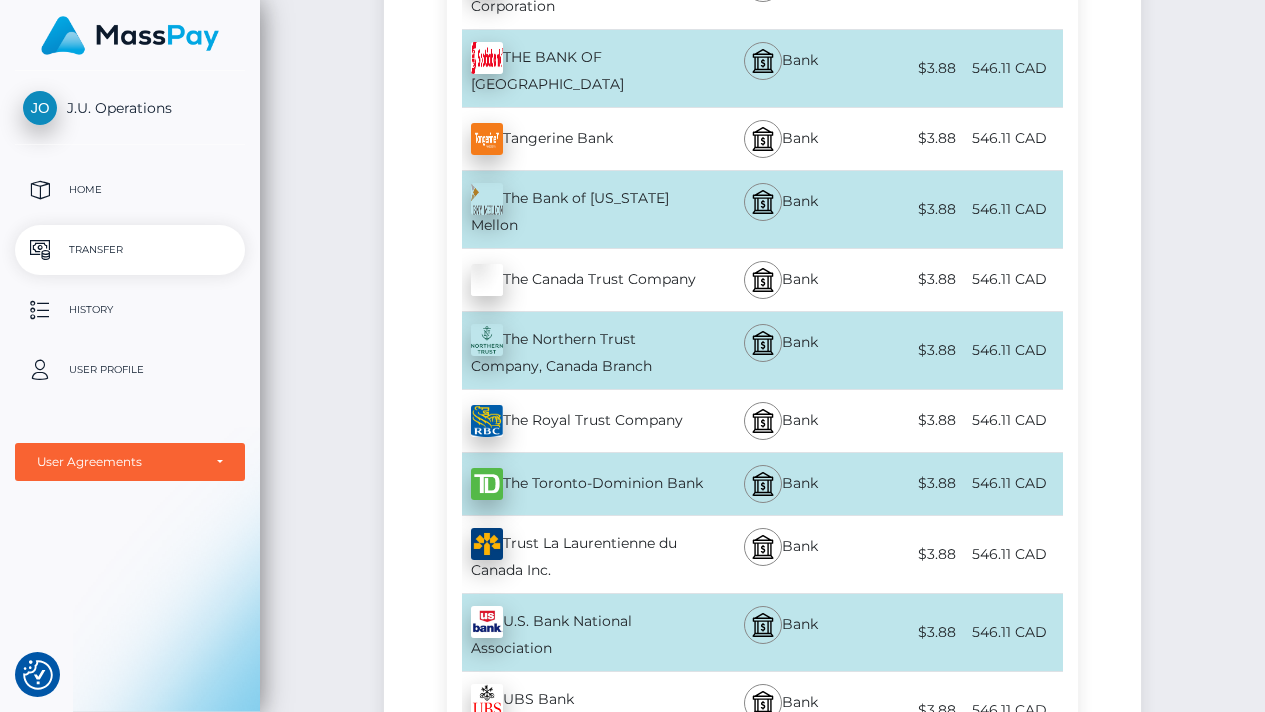 click on "The Toronto-Dominion Bank  - CAD" at bounding box center [575, 484] 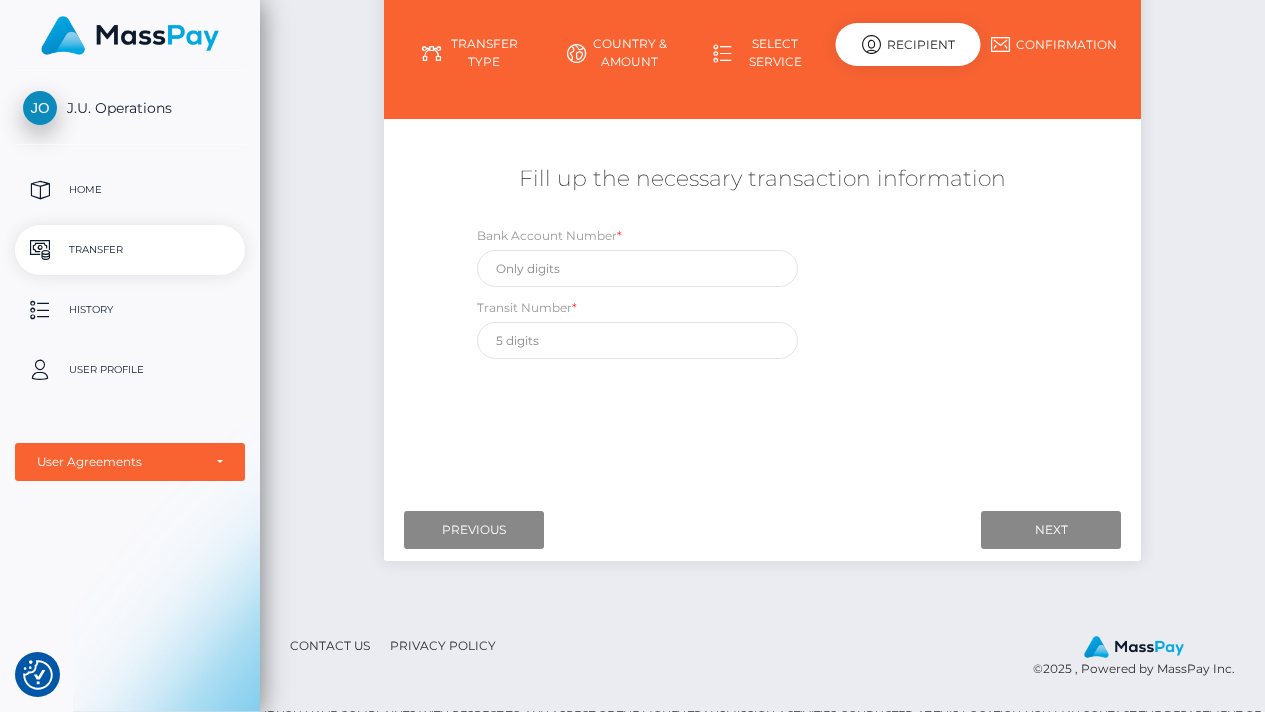 scroll, scrollTop: 268, scrollLeft: 0, axis: vertical 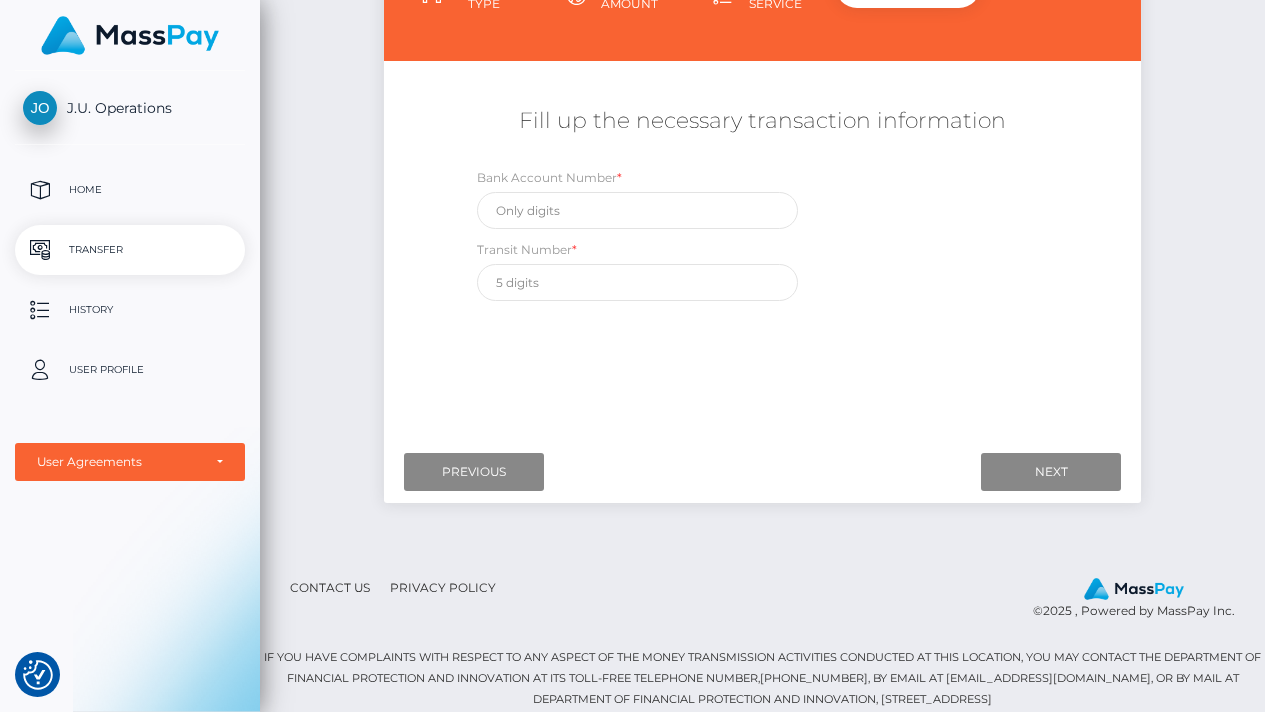 click on "Next
Finish
Previous" at bounding box center (763, 472) 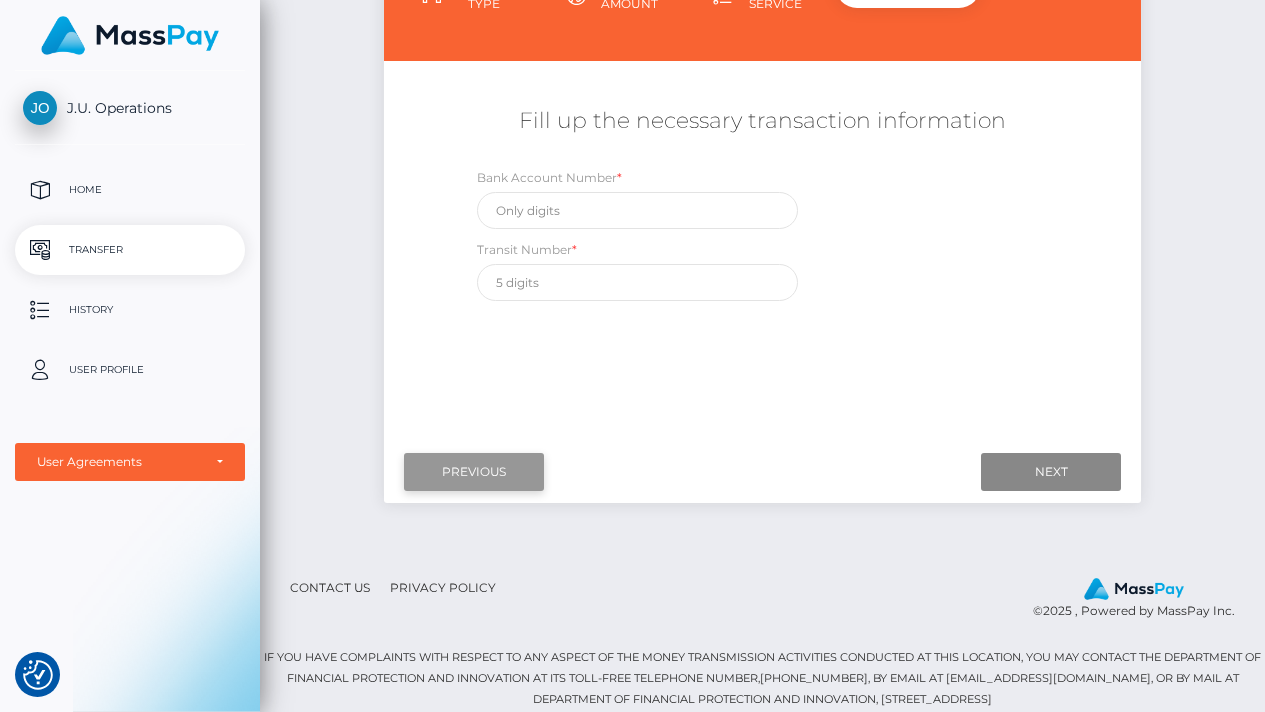 click on "Previous" at bounding box center (474, 472) 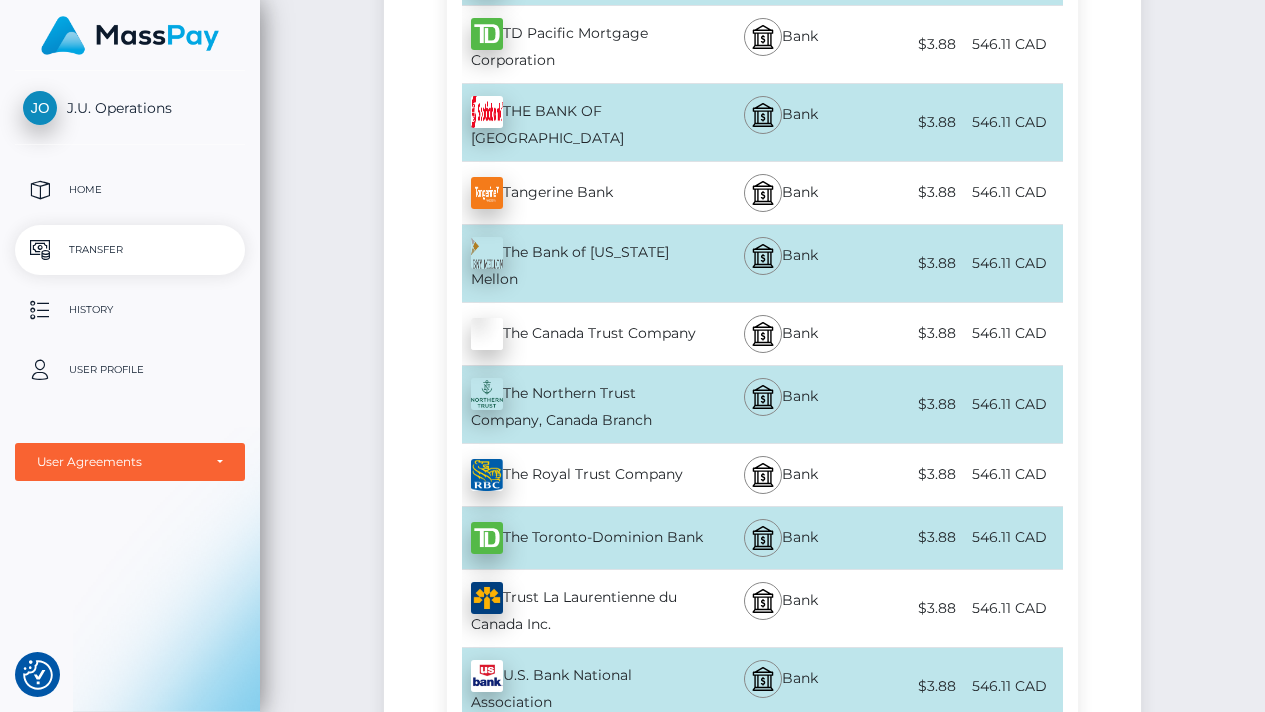 scroll, scrollTop: 7067, scrollLeft: 0, axis: vertical 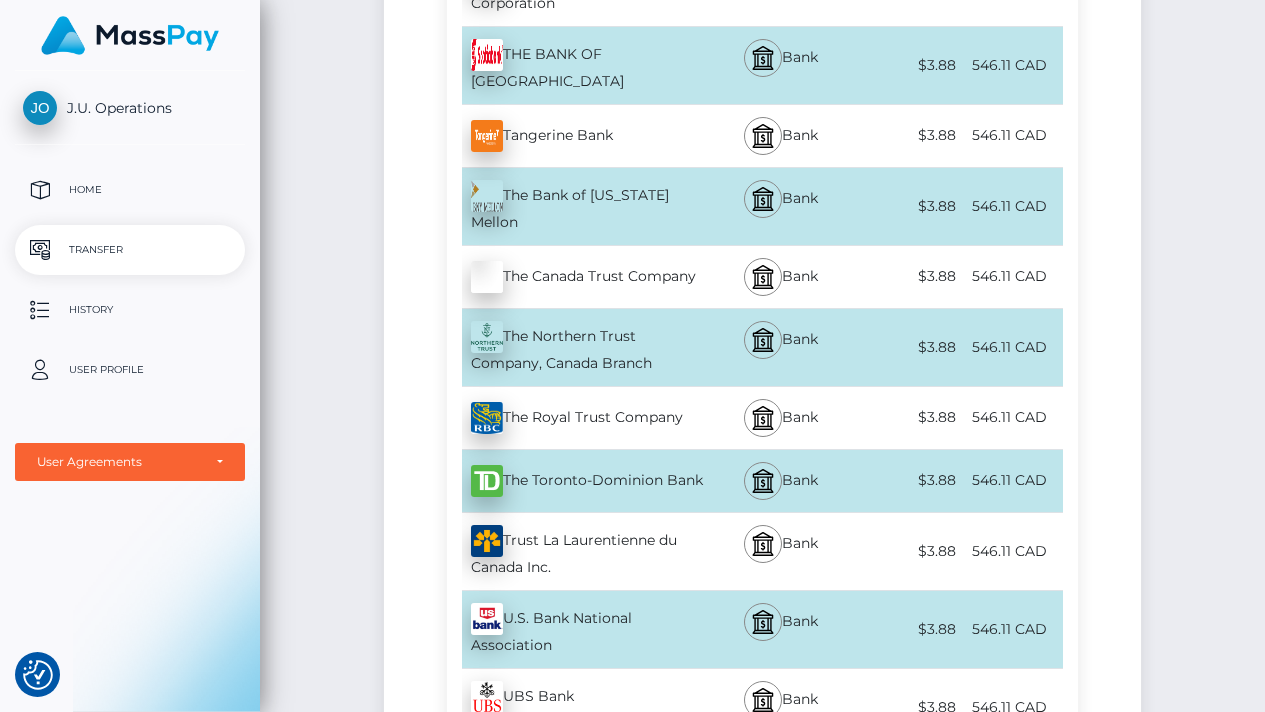 click on "The Toronto-Dominion Bank  - CAD" at bounding box center [575, 481] 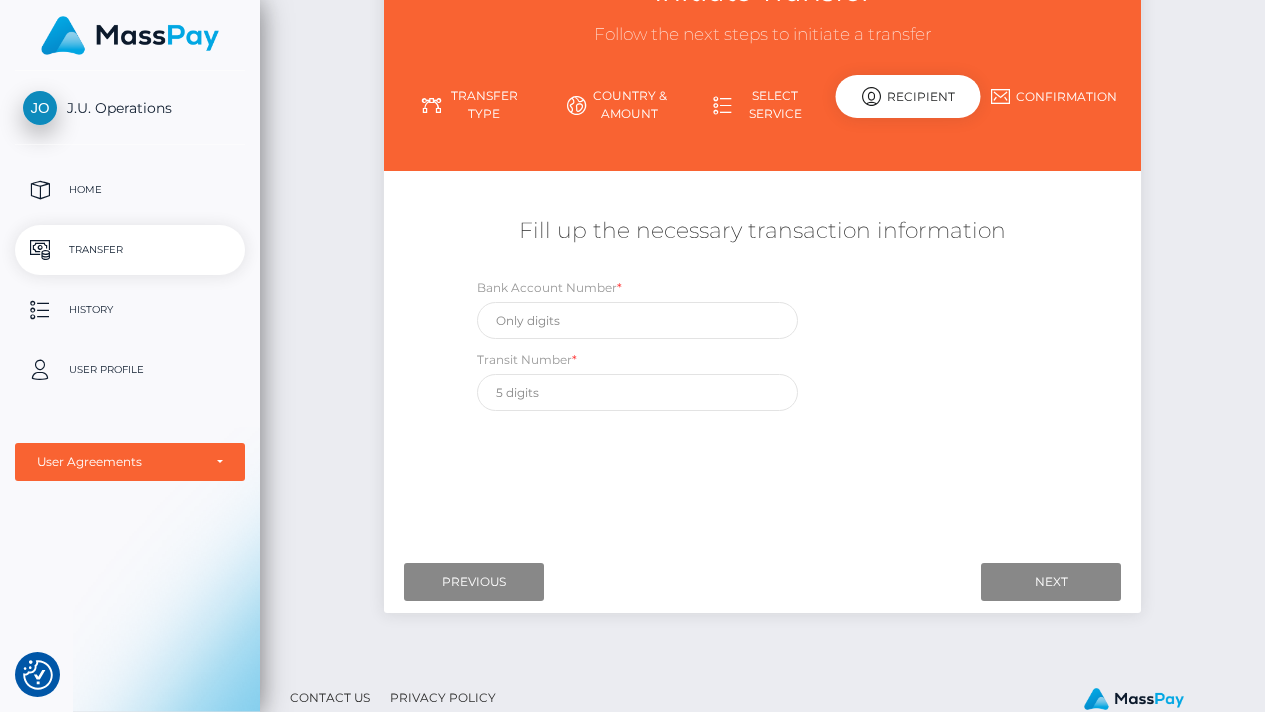 scroll, scrollTop: 204, scrollLeft: 0, axis: vertical 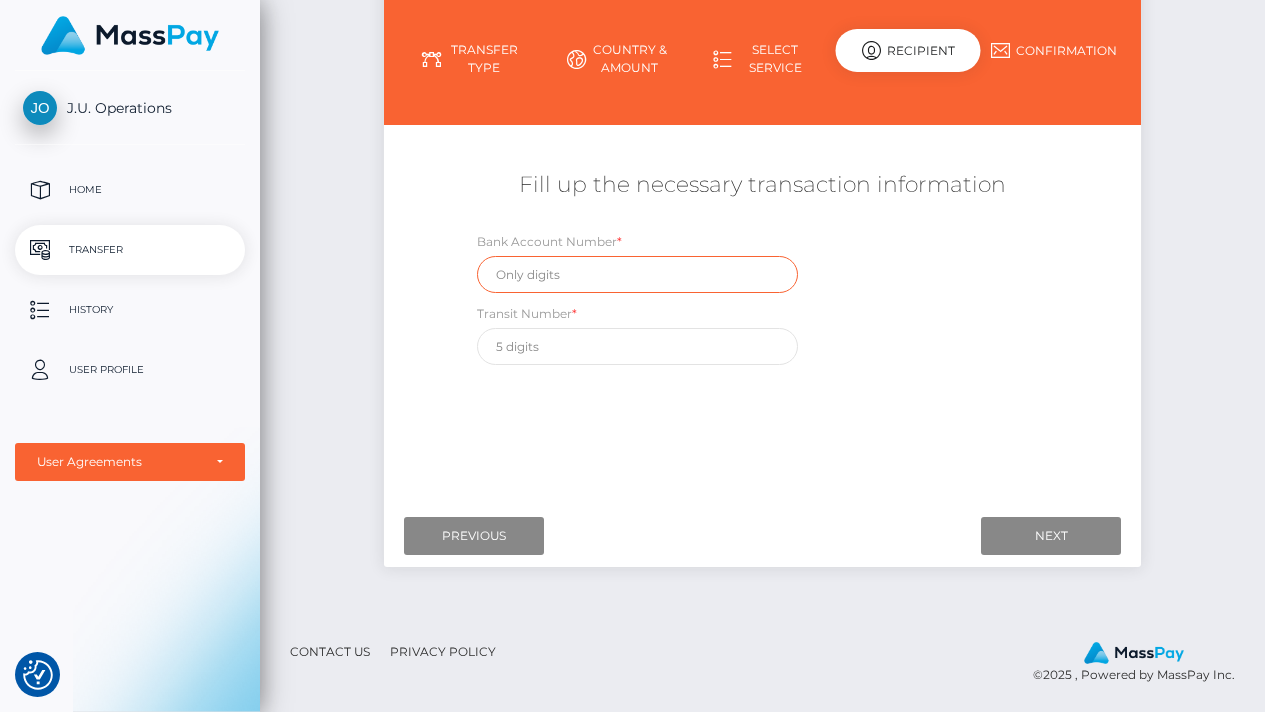 click at bounding box center [637, 274] 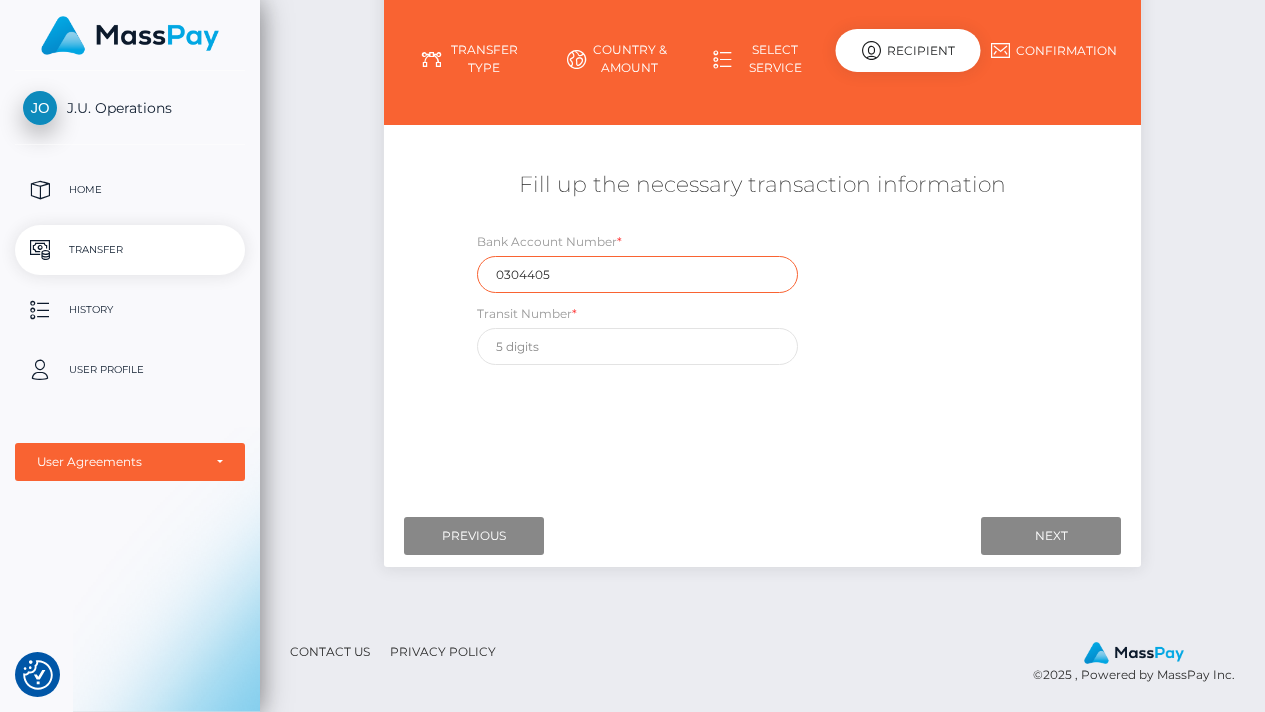 type on "0304405" 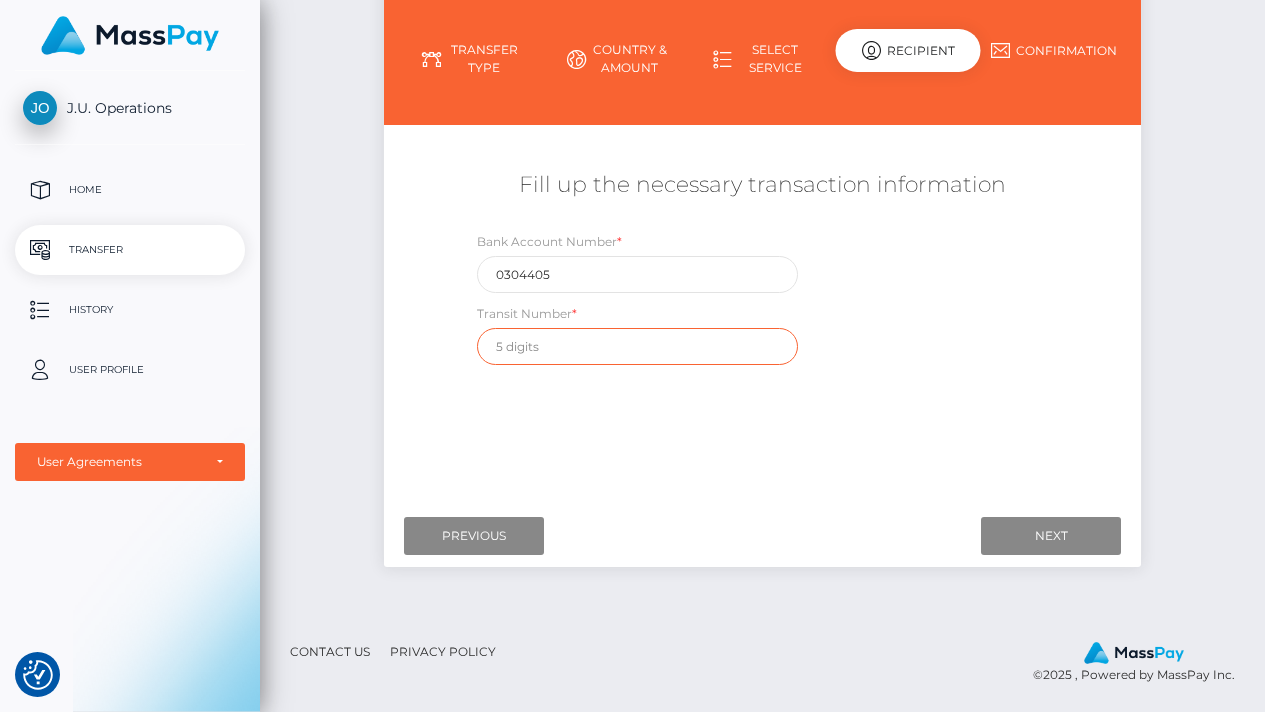 click at bounding box center [637, 346] 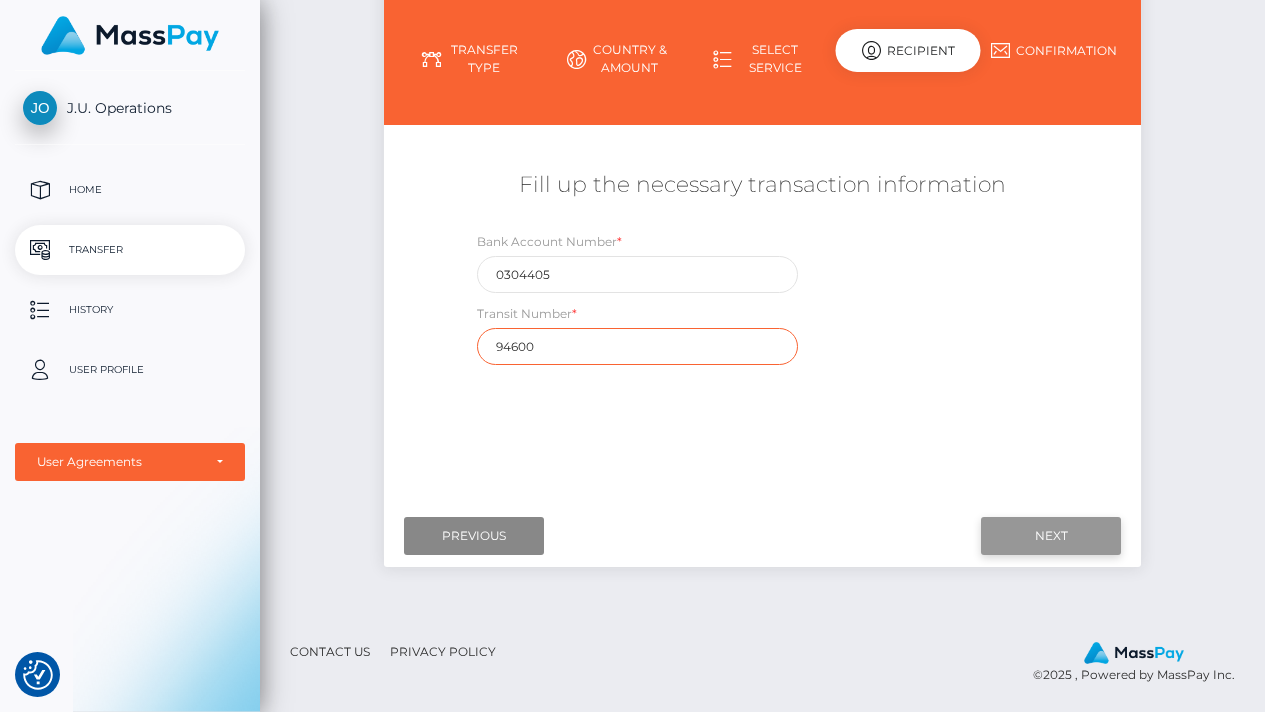type on "94600" 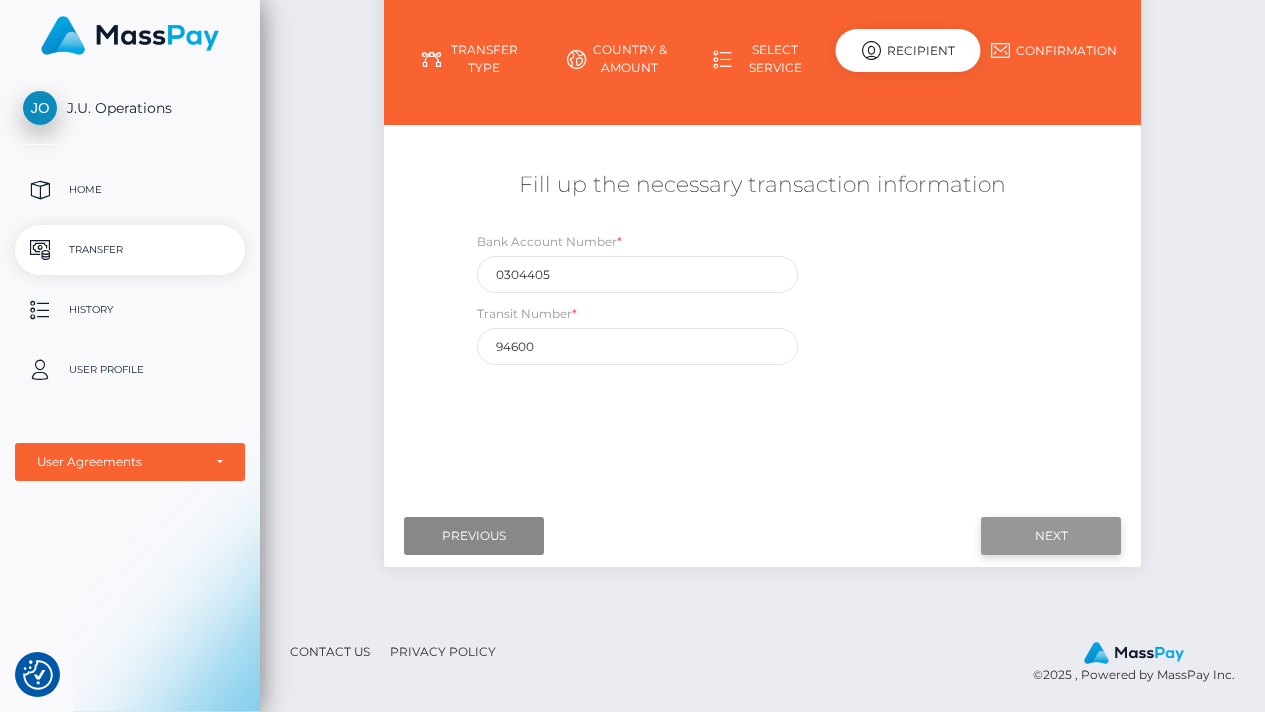 click on "Next" at bounding box center [1051, 536] 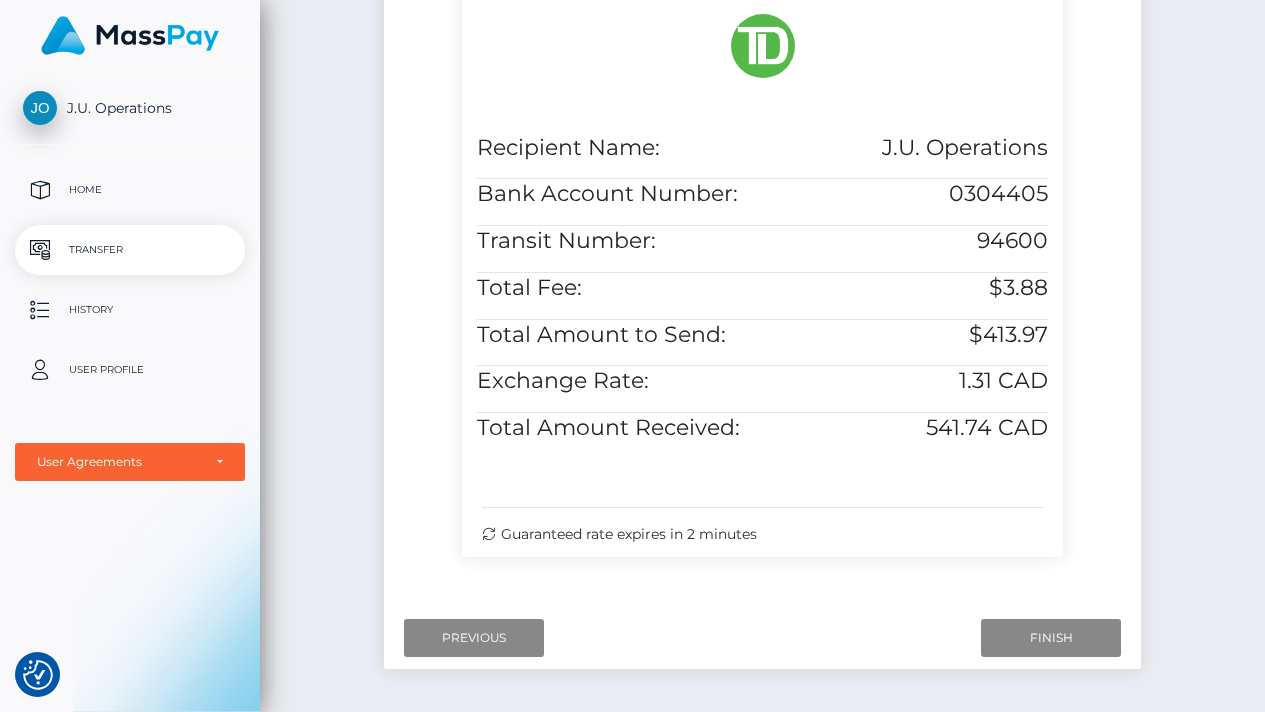 scroll, scrollTop: 567, scrollLeft: 0, axis: vertical 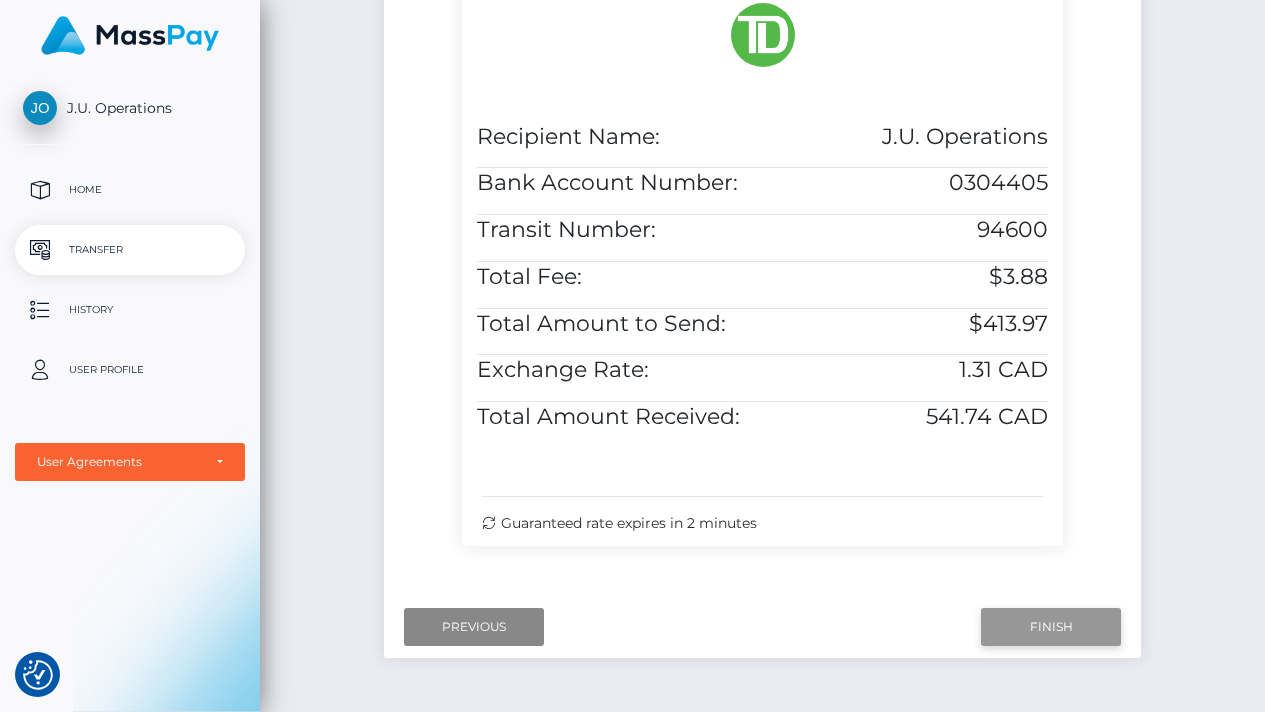 click on "Finish" at bounding box center (1051, 627) 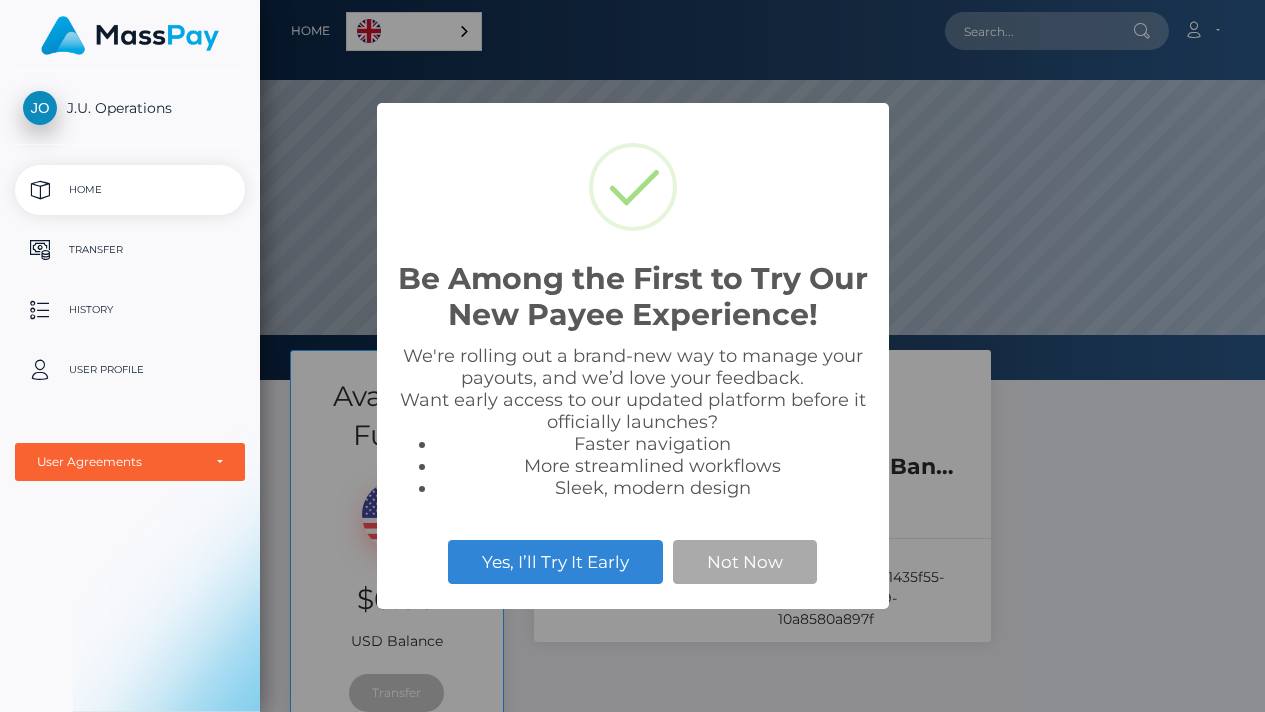 scroll, scrollTop: 0, scrollLeft: 0, axis: both 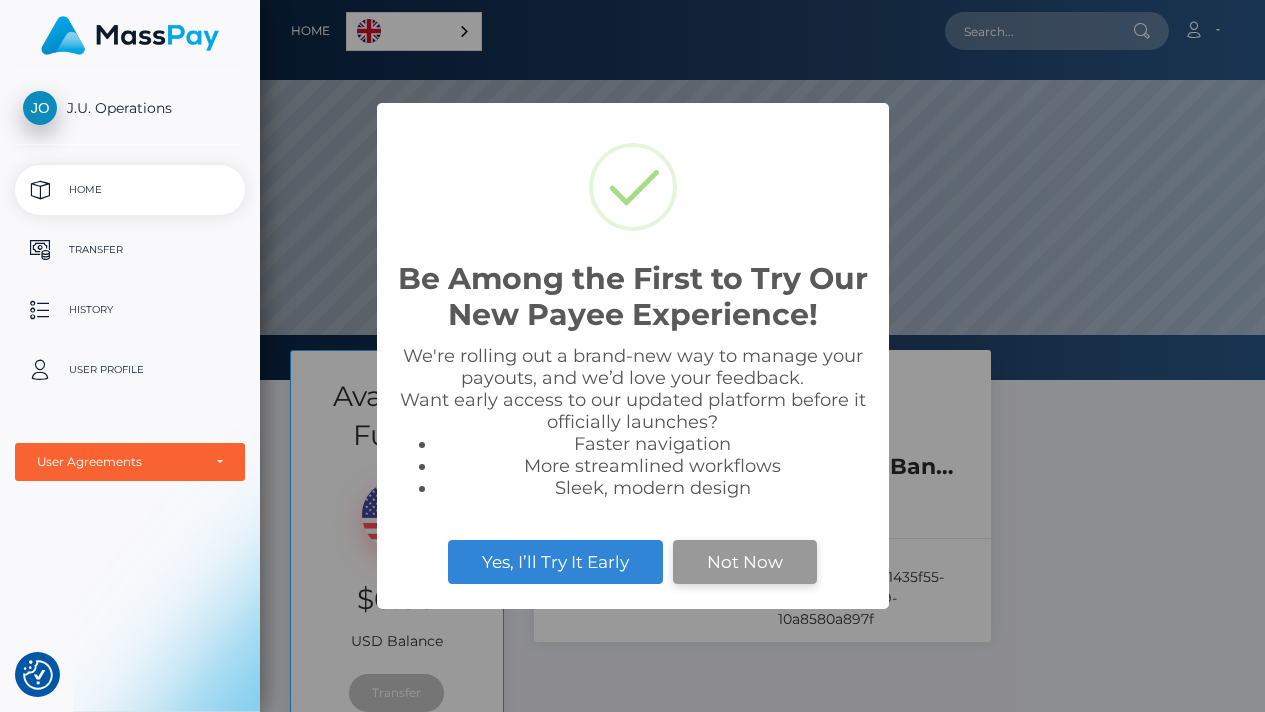 click on "Not Now" at bounding box center [745, 562] 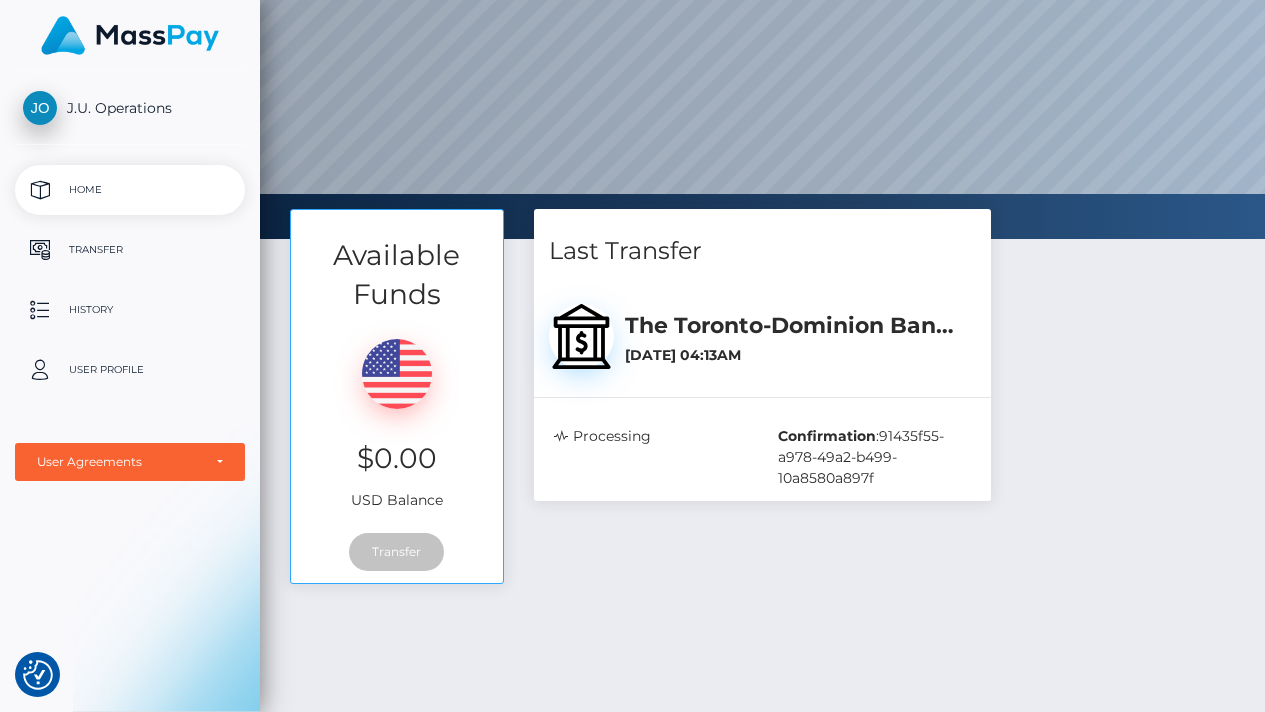 scroll, scrollTop: 130, scrollLeft: 0, axis: vertical 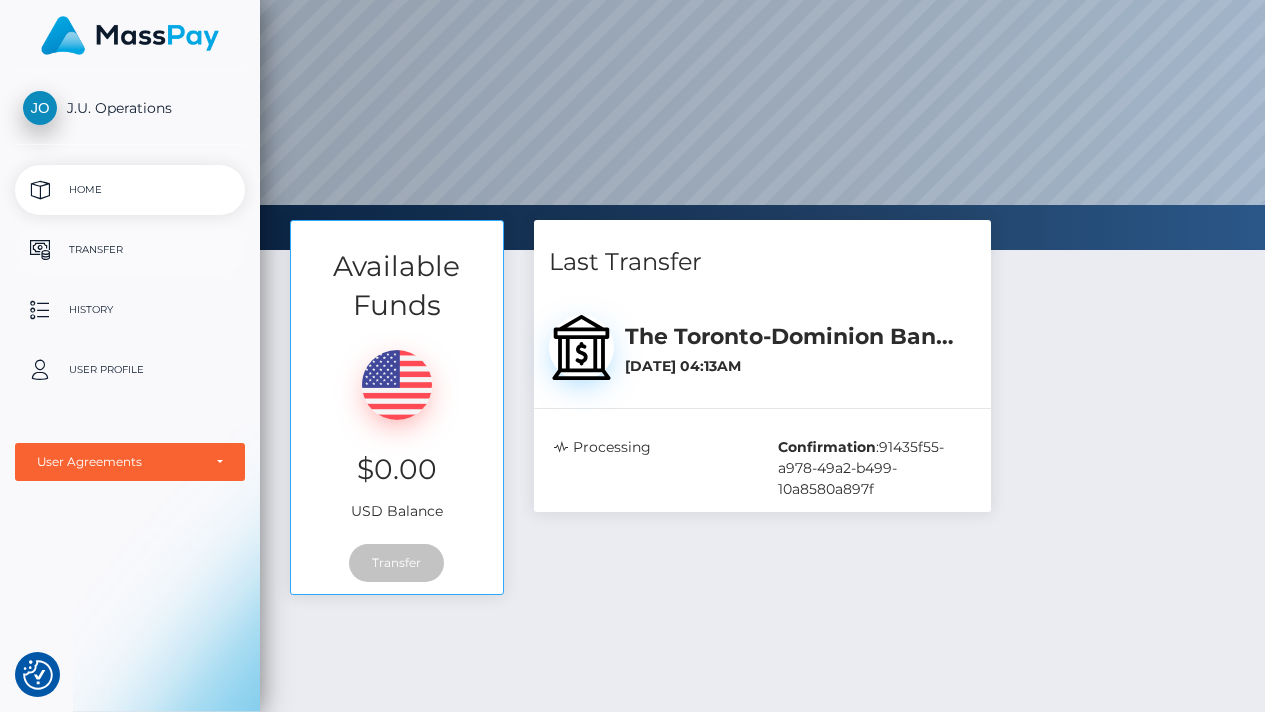 click on "Transfer" at bounding box center [130, 250] 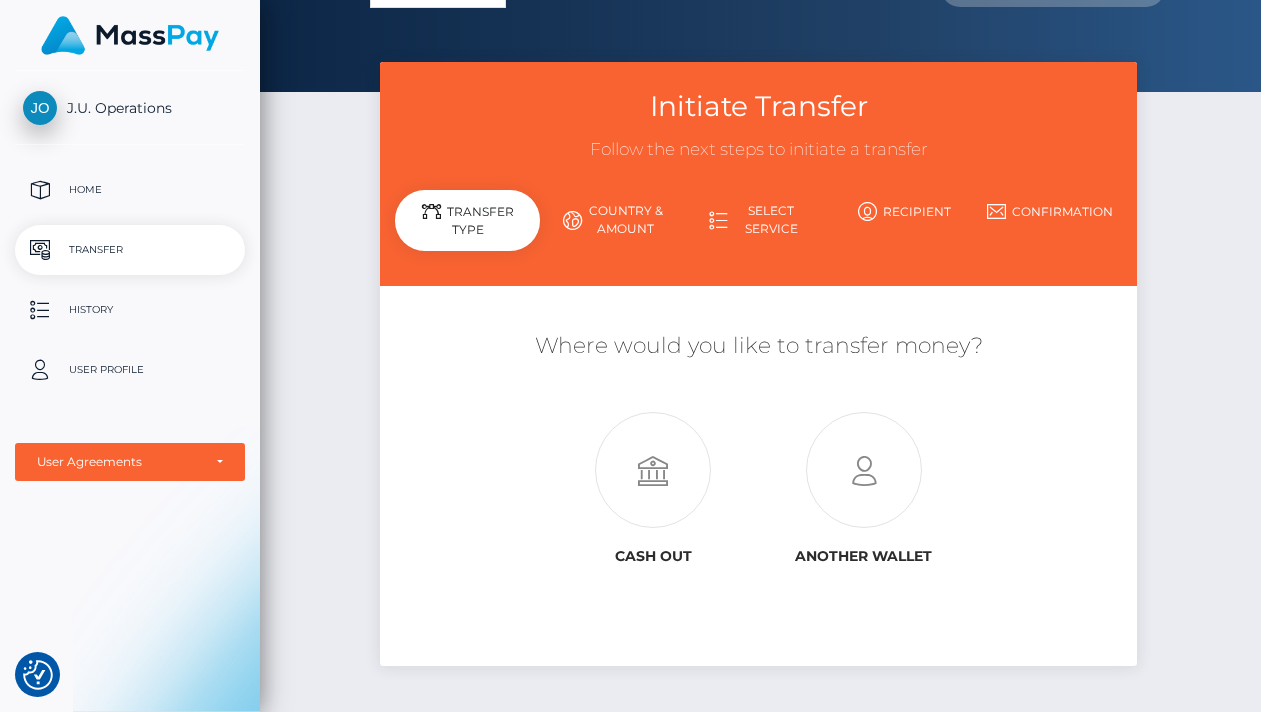 scroll, scrollTop: 43, scrollLeft: 13, axis: both 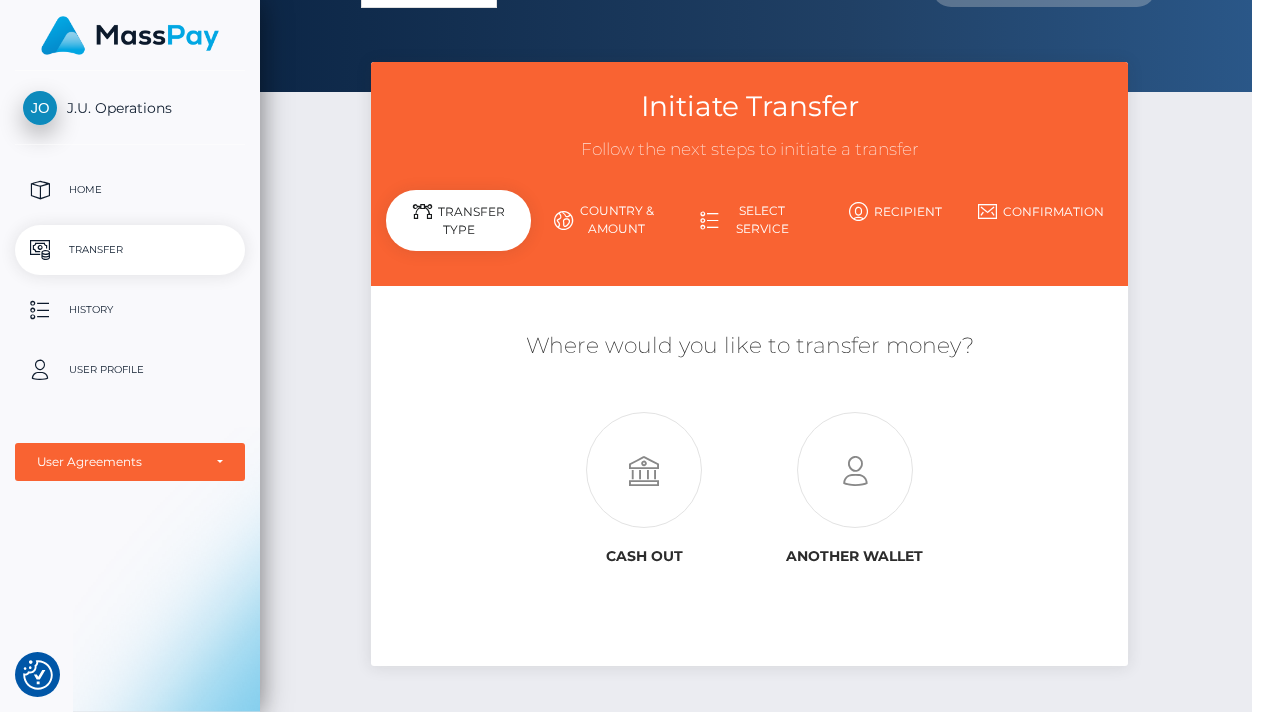 click on "Recipient" at bounding box center (895, 211) 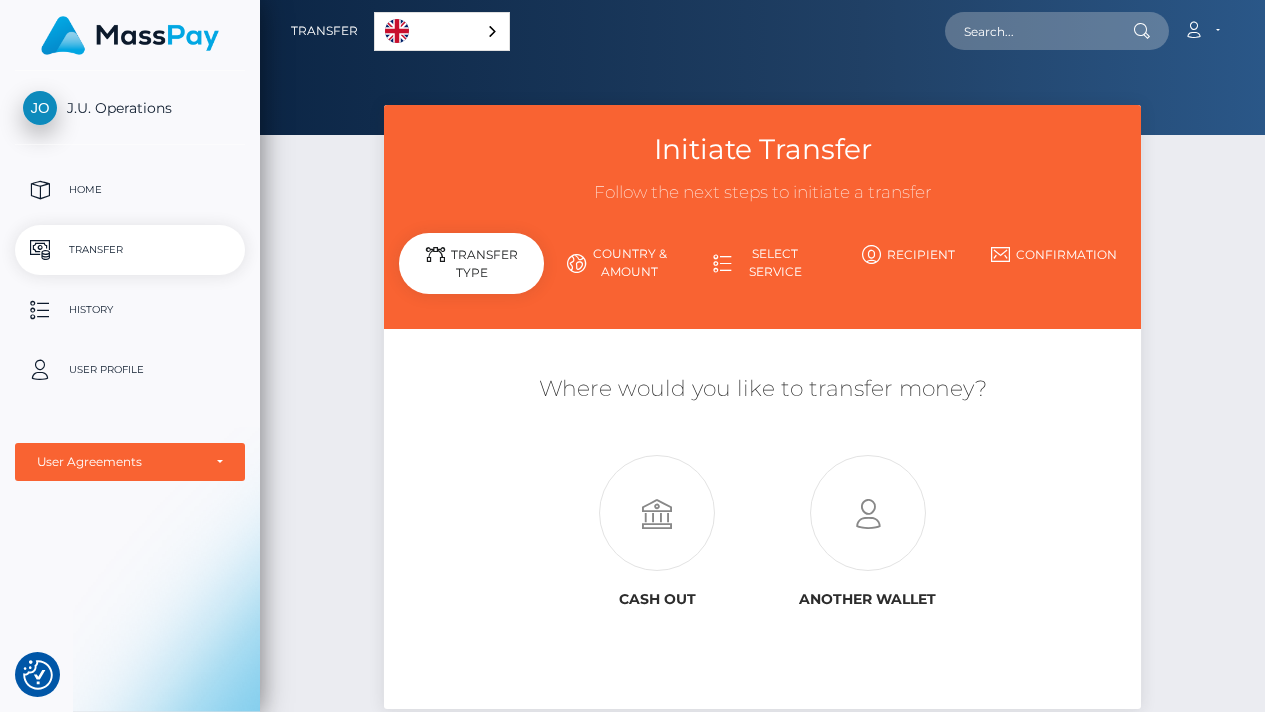 click on "Recipient" at bounding box center (908, 254) 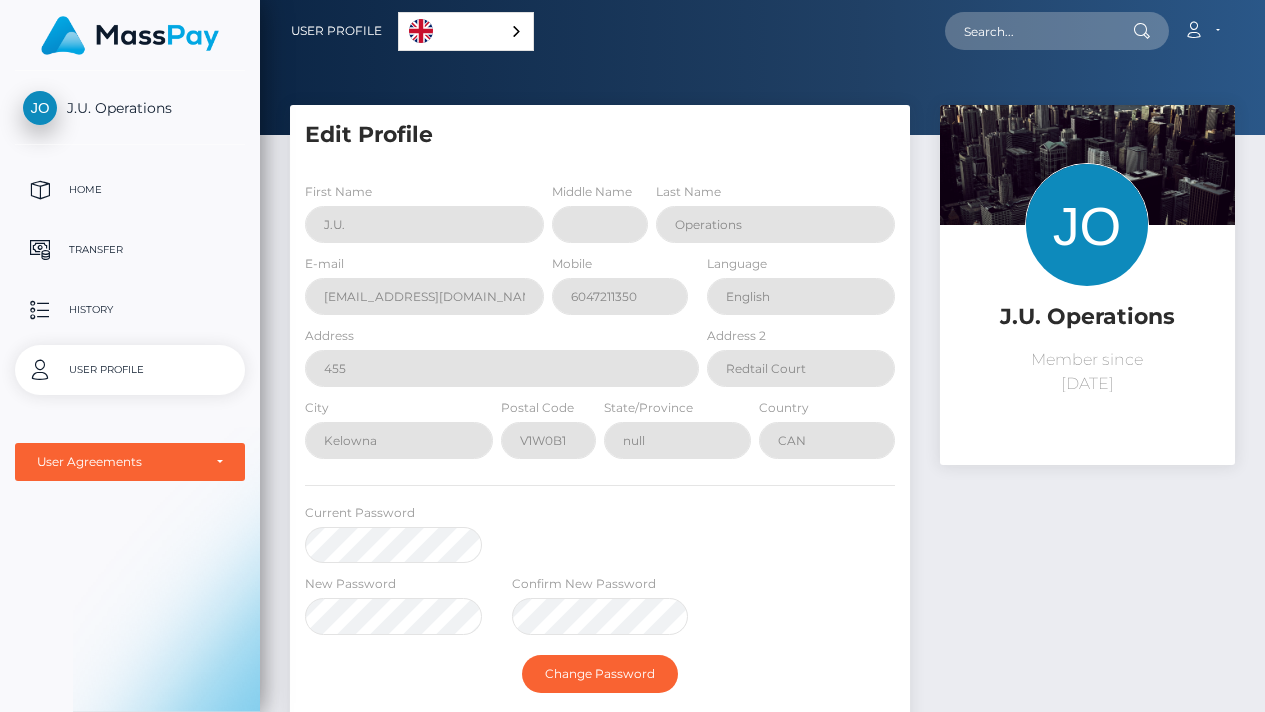 scroll, scrollTop: 0, scrollLeft: 0, axis: both 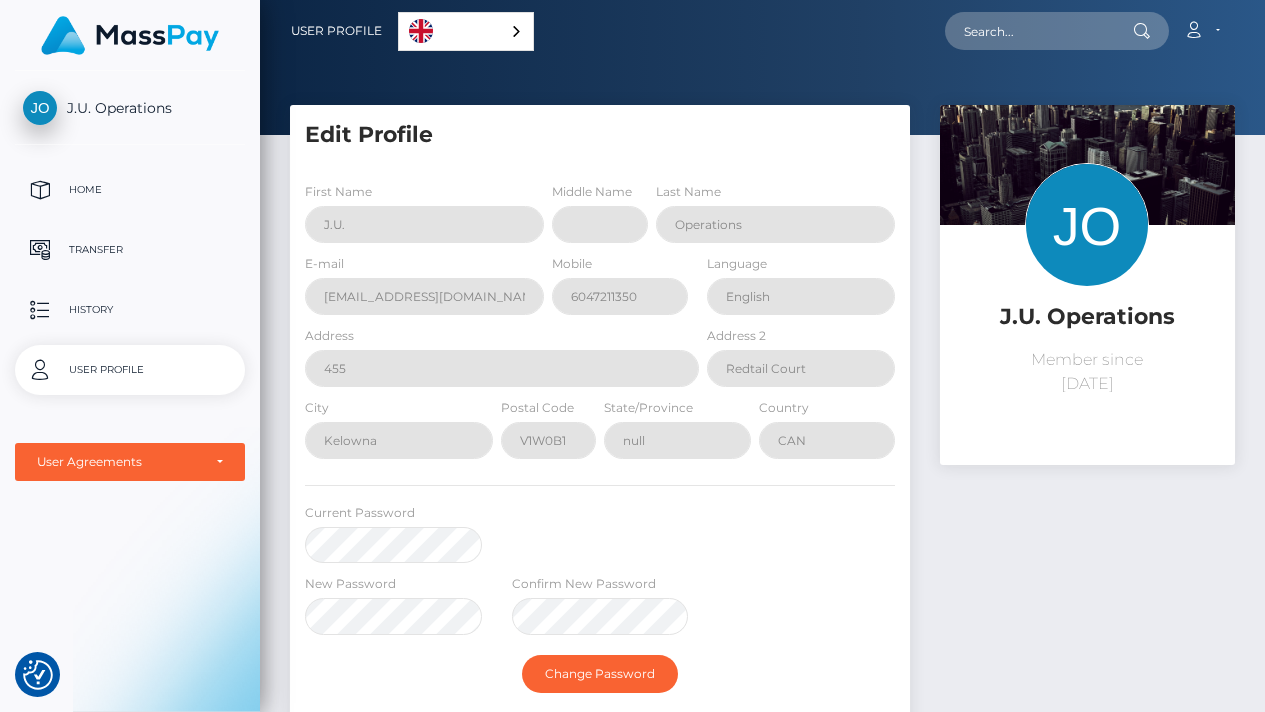 click on "Current Password" at bounding box center (600, 538) 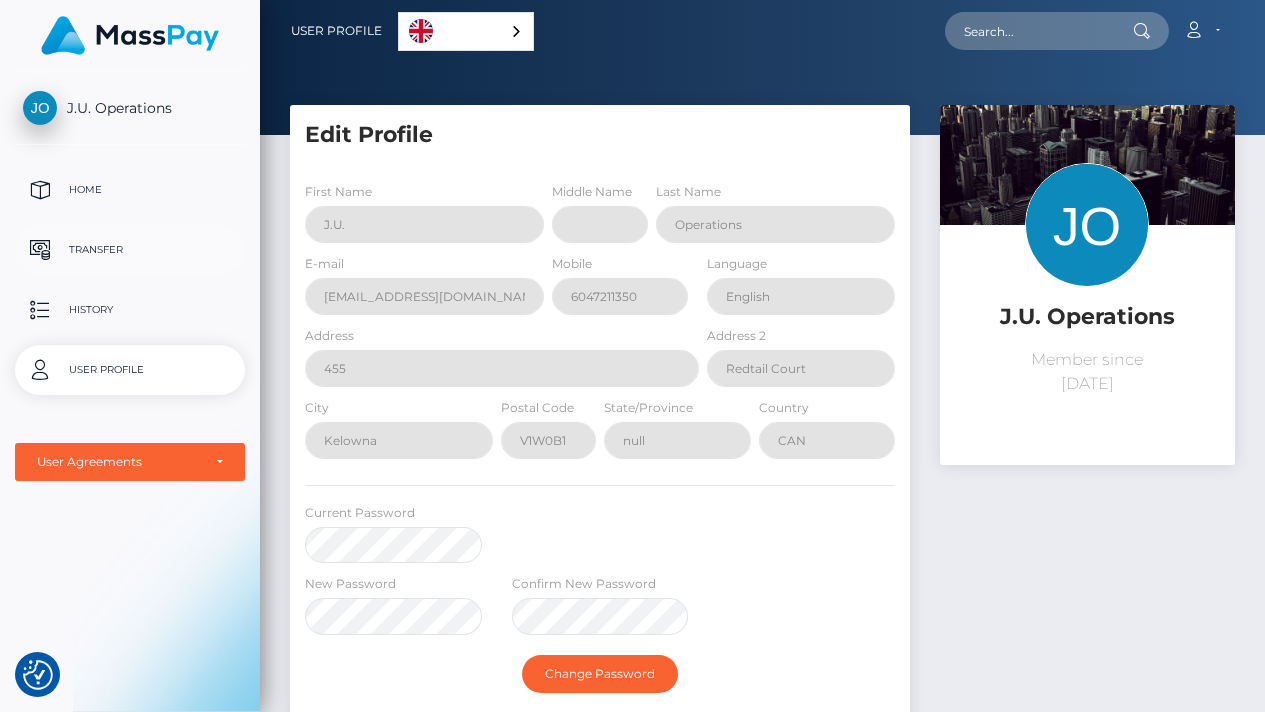 click on "Transfer" at bounding box center (130, 250) 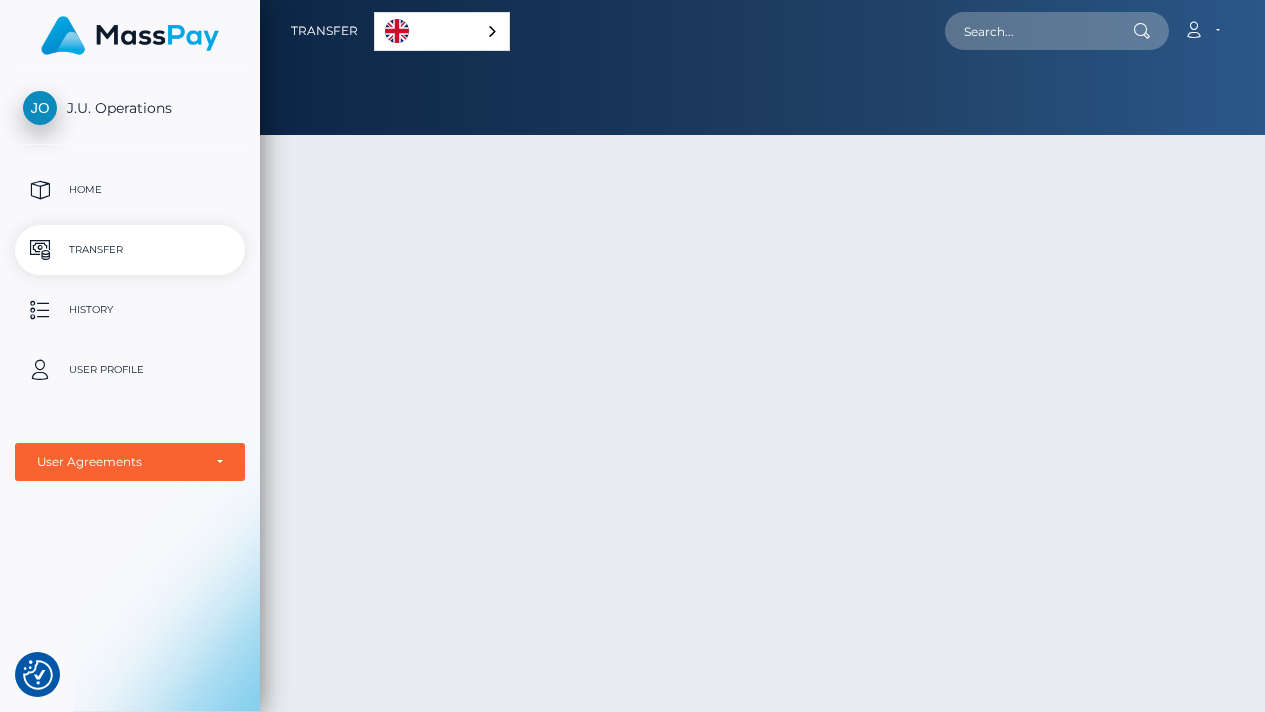 scroll, scrollTop: 0, scrollLeft: 0, axis: both 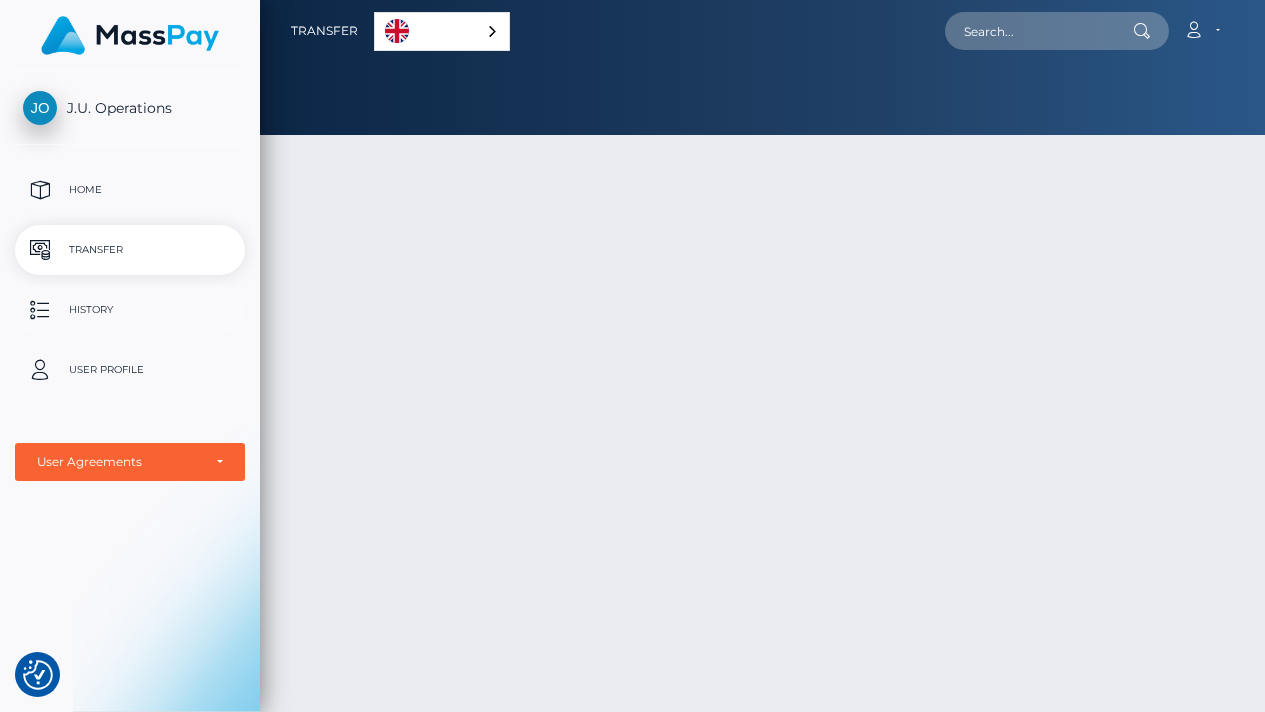 click on "History" at bounding box center (130, 310) 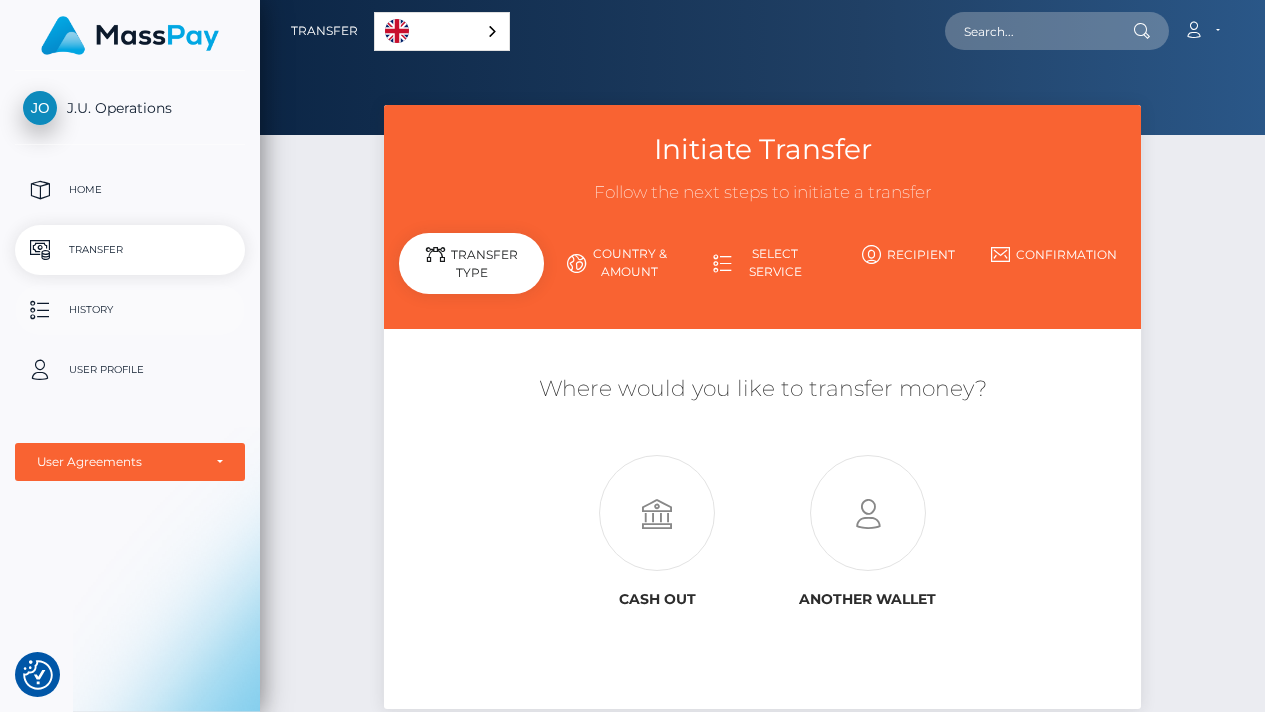 click on "History" at bounding box center (130, 310) 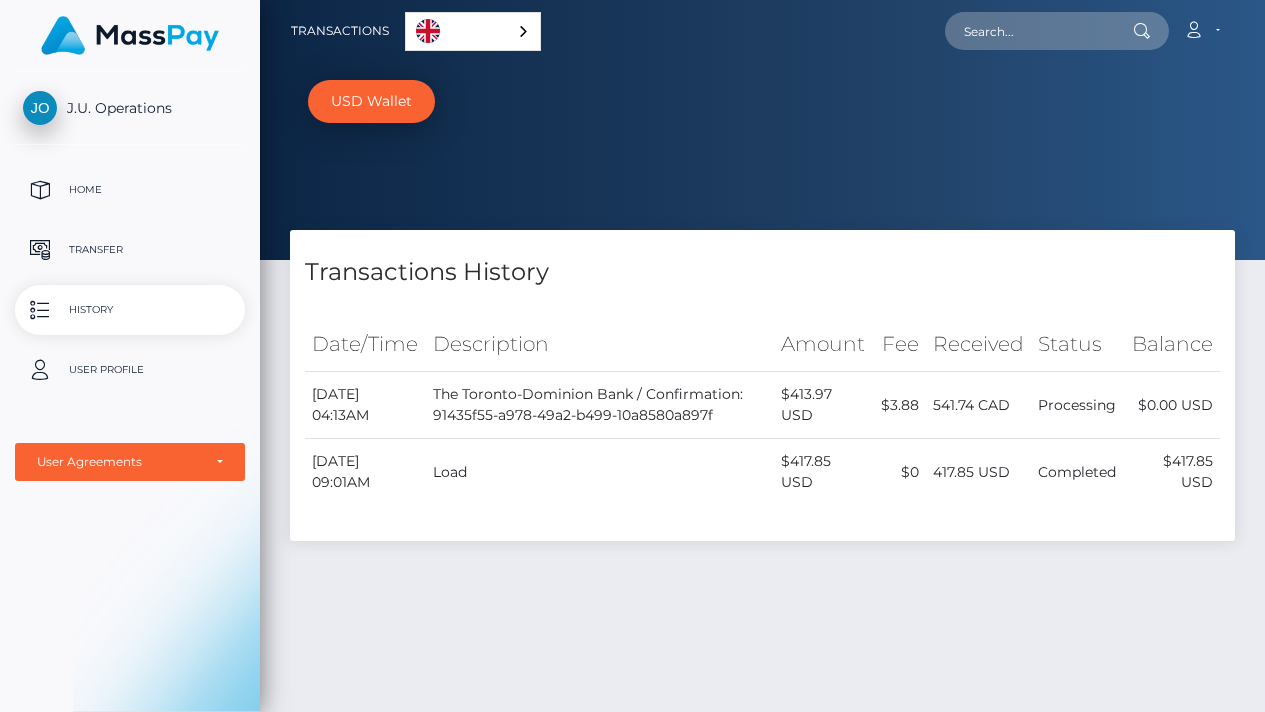 scroll, scrollTop: 0, scrollLeft: 0, axis: both 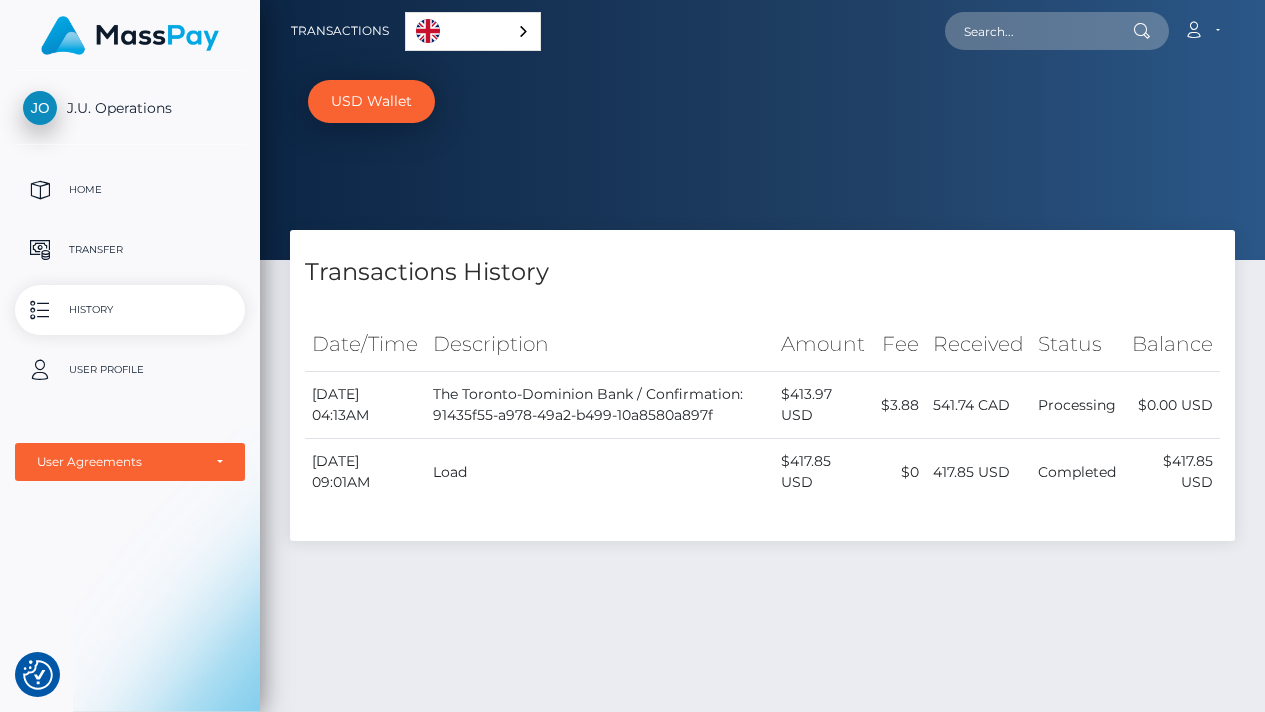 click on "[DATE] 04:13AM" at bounding box center [365, 405] 